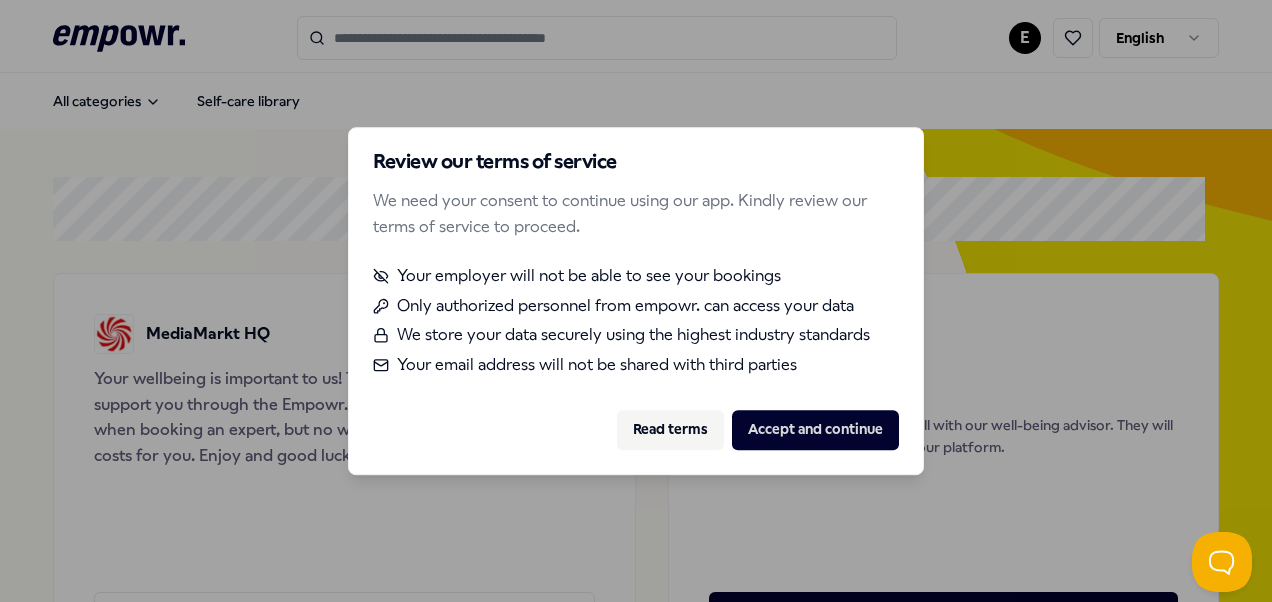 scroll, scrollTop: 0, scrollLeft: 0, axis: both 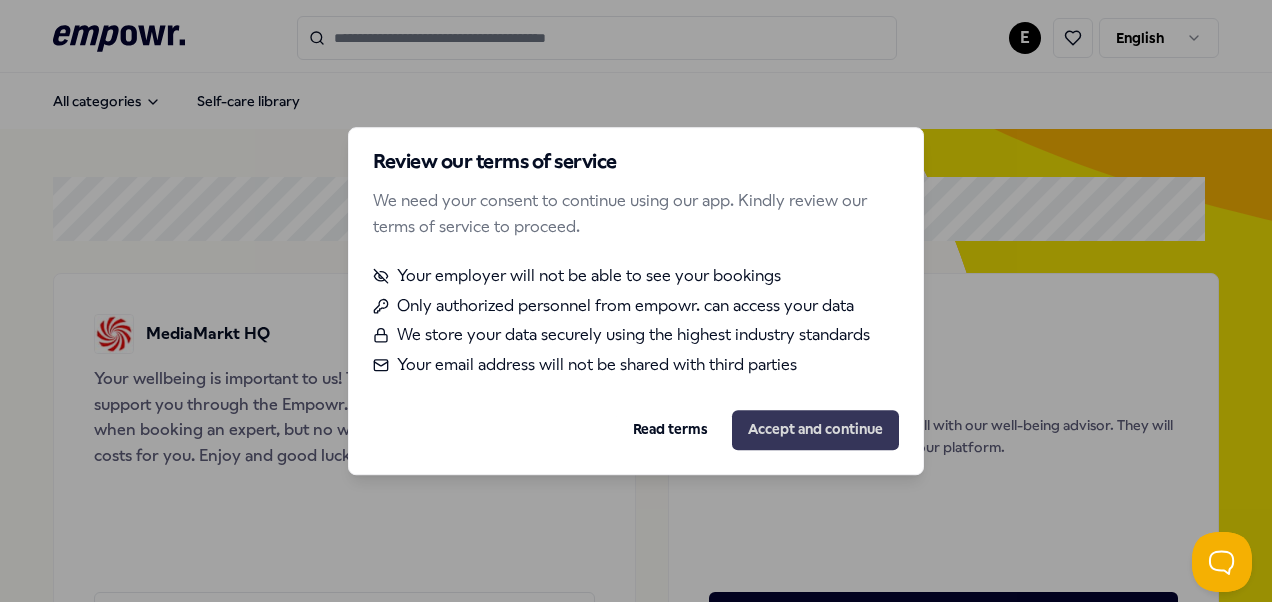click on "Accept and continue" at bounding box center (815, 430) 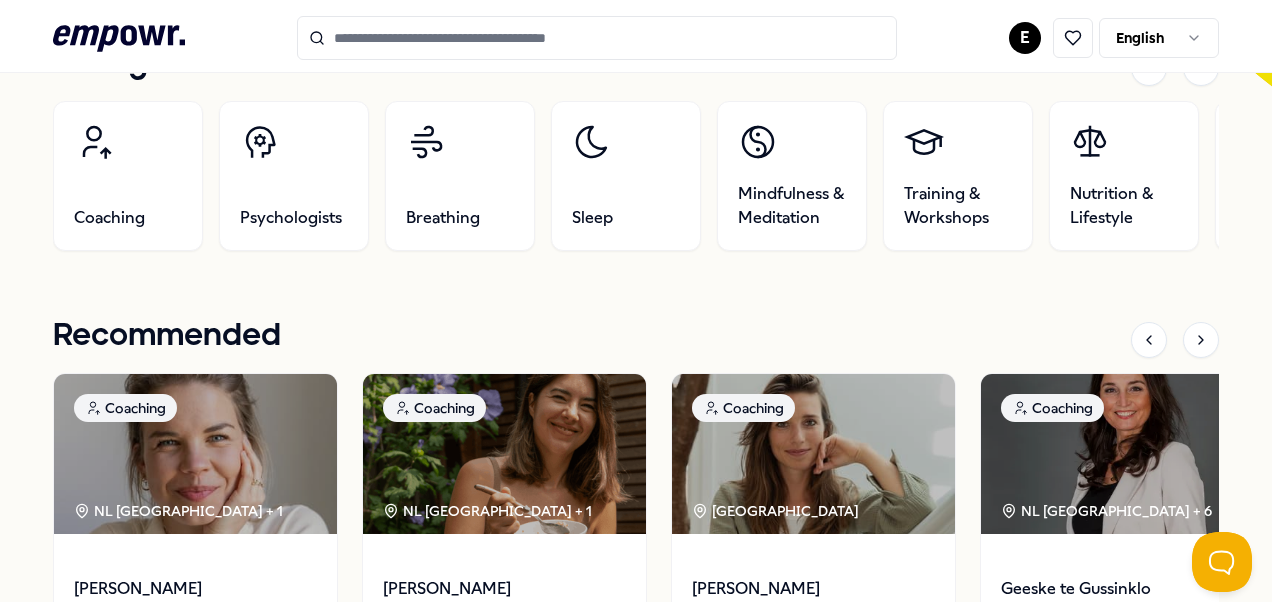 scroll, scrollTop: 900, scrollLeft: 0, axis: vertical 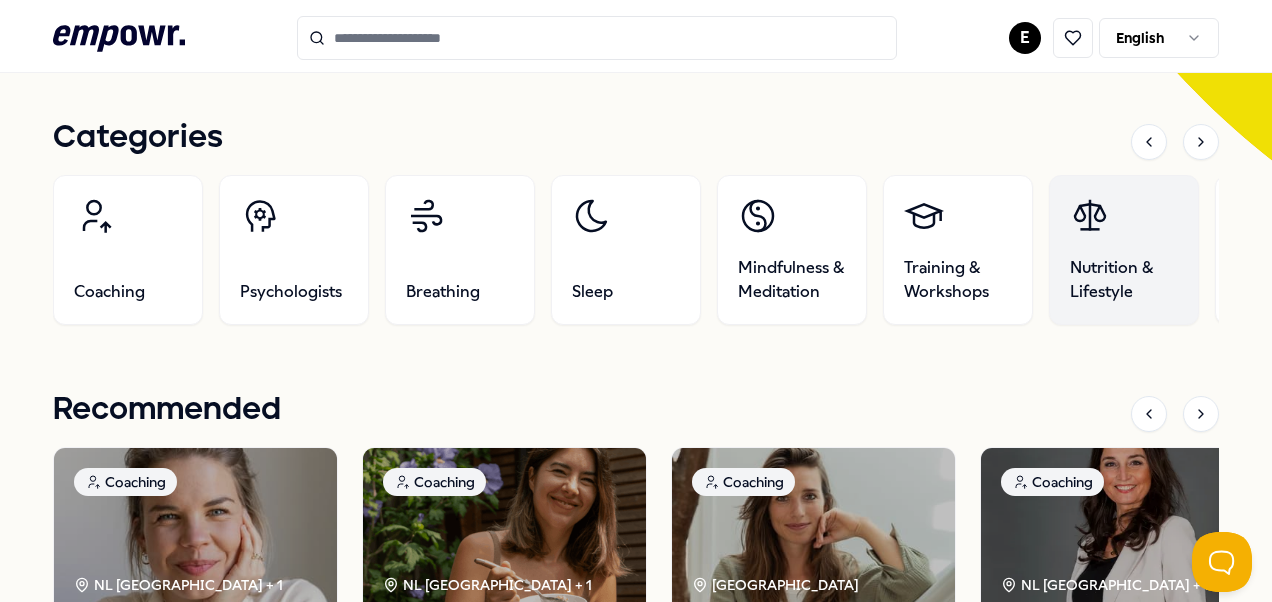 click on "Nutrition & Lifestyle" at bounding box center [1124, 280] 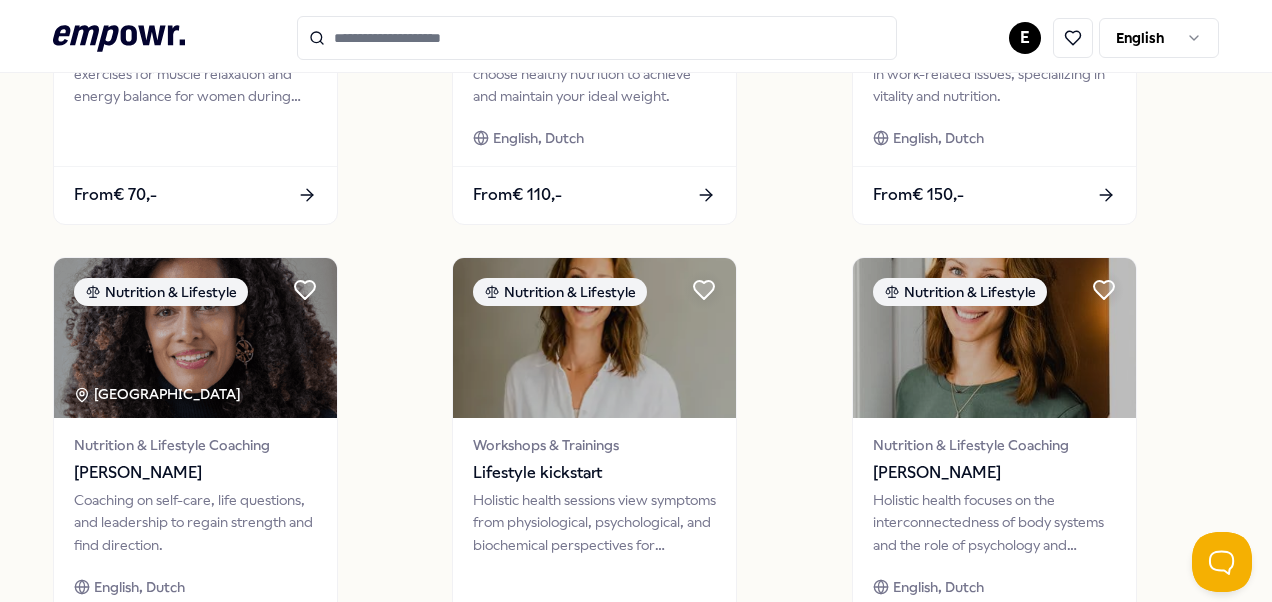 scroll, scrollTop: 929, scrollLeft: 0, axis: vertical 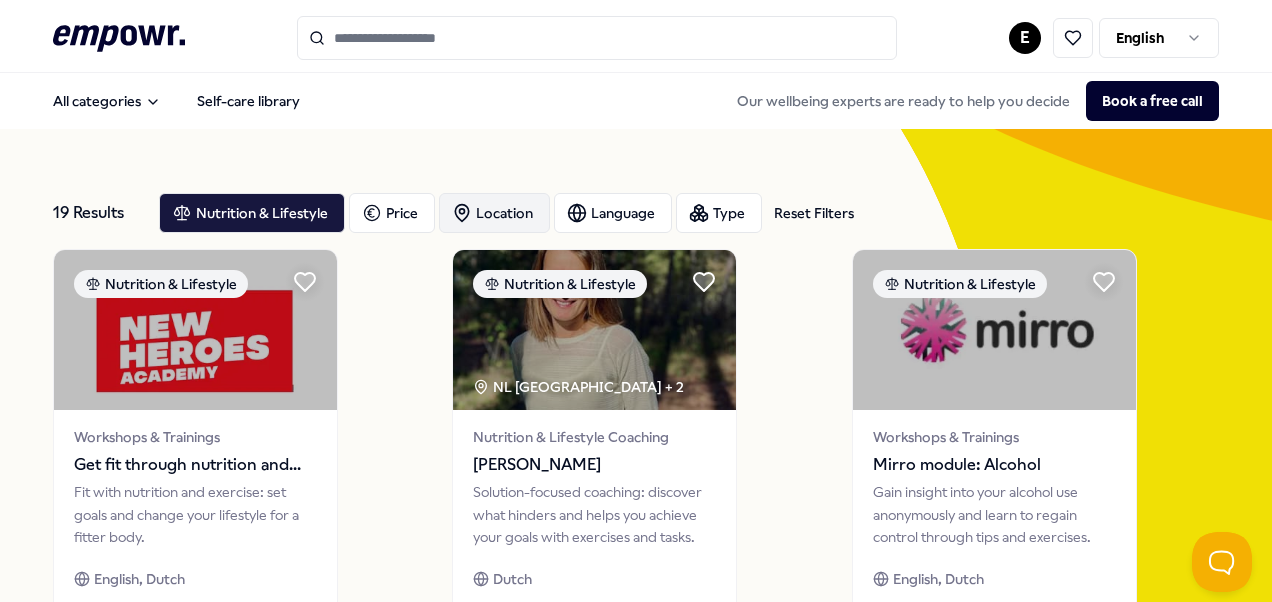 click on "Location" at bounding box center (494, 213) 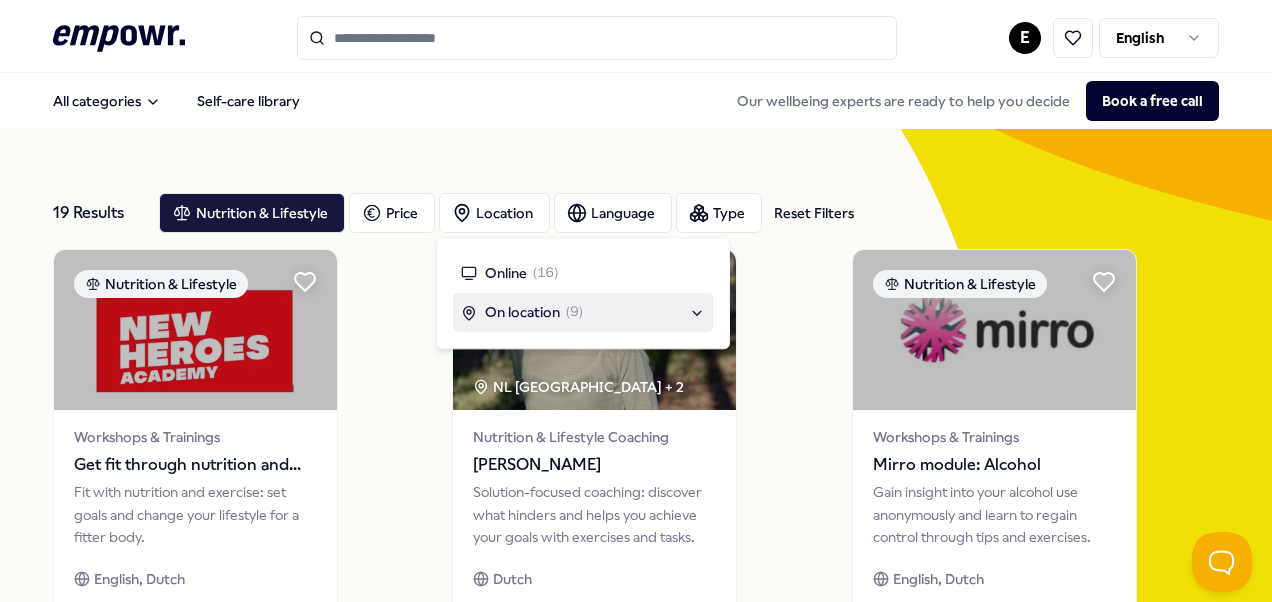click on "On location ( 9 )" at bounding box center [583, 313] 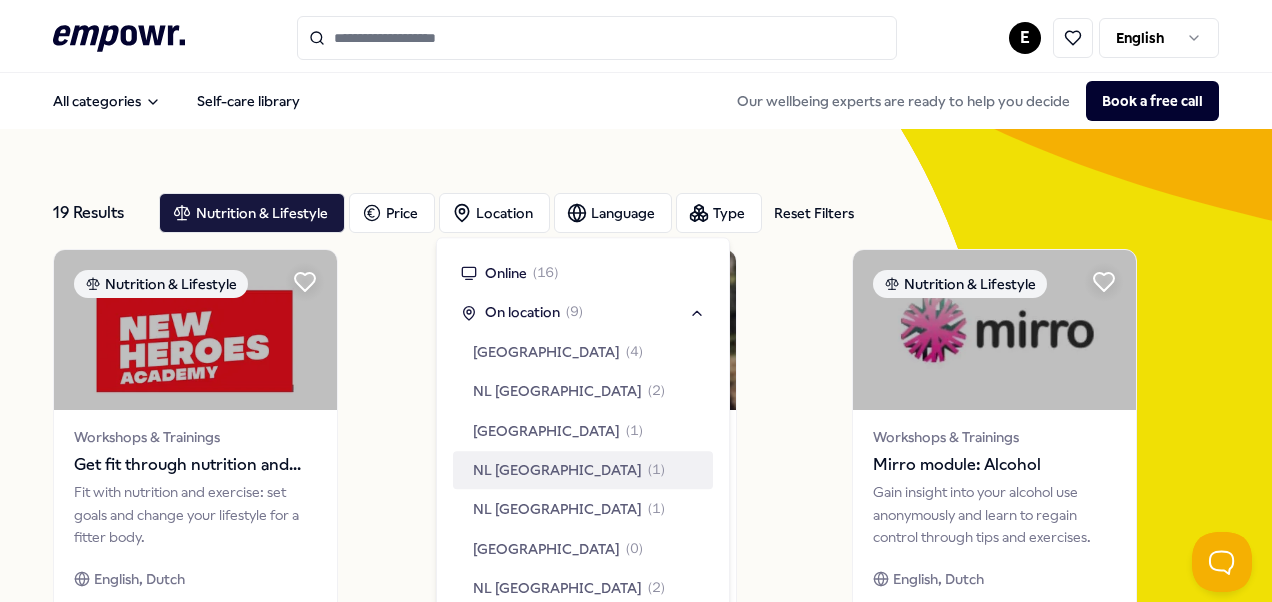 click on "Nutrition & Lifestyle Workshops & Trainings Get fit through nutrition and exercising Fit with nutrition and exercise: set goals and change your lifestyle for a
fitter body. English, Dutch From  € 170,- Nutrition & Lifestyle NL West Region   + 2 Nutrition & Lifestyle Coaching Tess van der Meer Solution-focused coaching: discover what hinders and helps you achieve your
goals with exercises and tasks. Dutch From  € 180,- Nutrition & Lifestyle Workshops & Trainings Mirro module: Alcohol Gain insight into your alcohol use anonymously and learn to regain control
through tips and exercises. English, Dutch From  € 70,- Nutrition & Lifestyle Workshops & Trainings Mirro module: Menopausal complaints Insight into menopause symptoms and exercises for muscle relaxation and energy
balance for women during menopause. From  € 70,- Nutrition & Lifestyle NL South Region   Nutrition & Lifestyle Coaching Brigitte de Laat-Young English, Dutch From  € 110,- Nutrition & Lifestyle NL East Region   English, Dutch" at bounding box center [636, 1129] 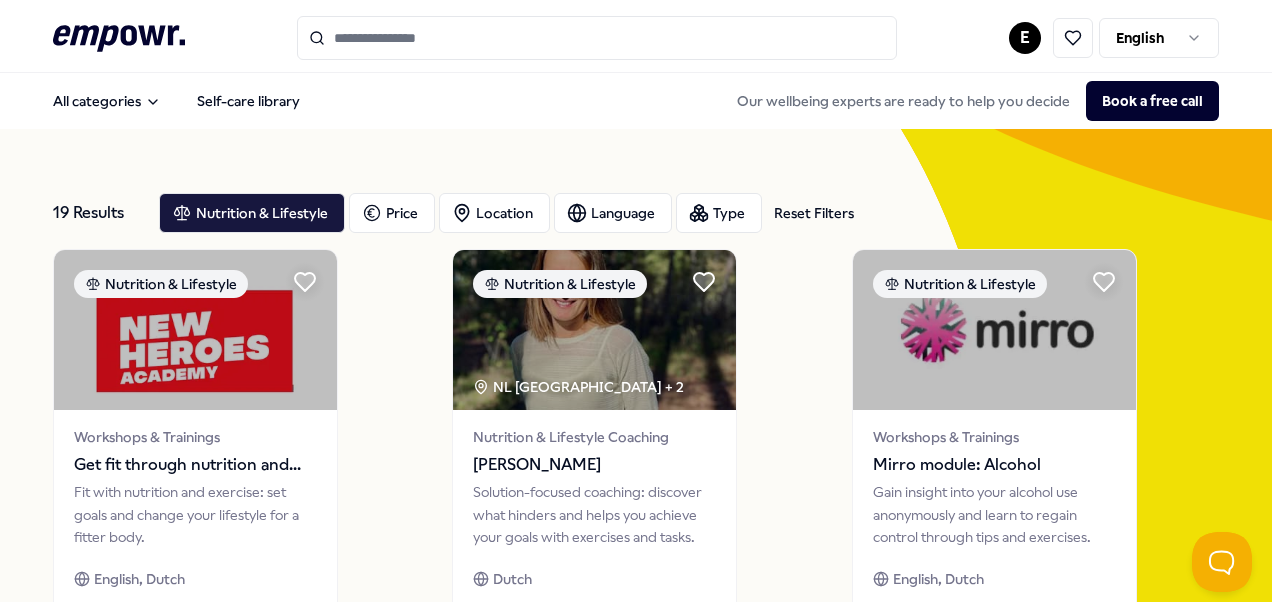 scroll, scrollTop: 100, scrollLeft: 0, axis: vertical 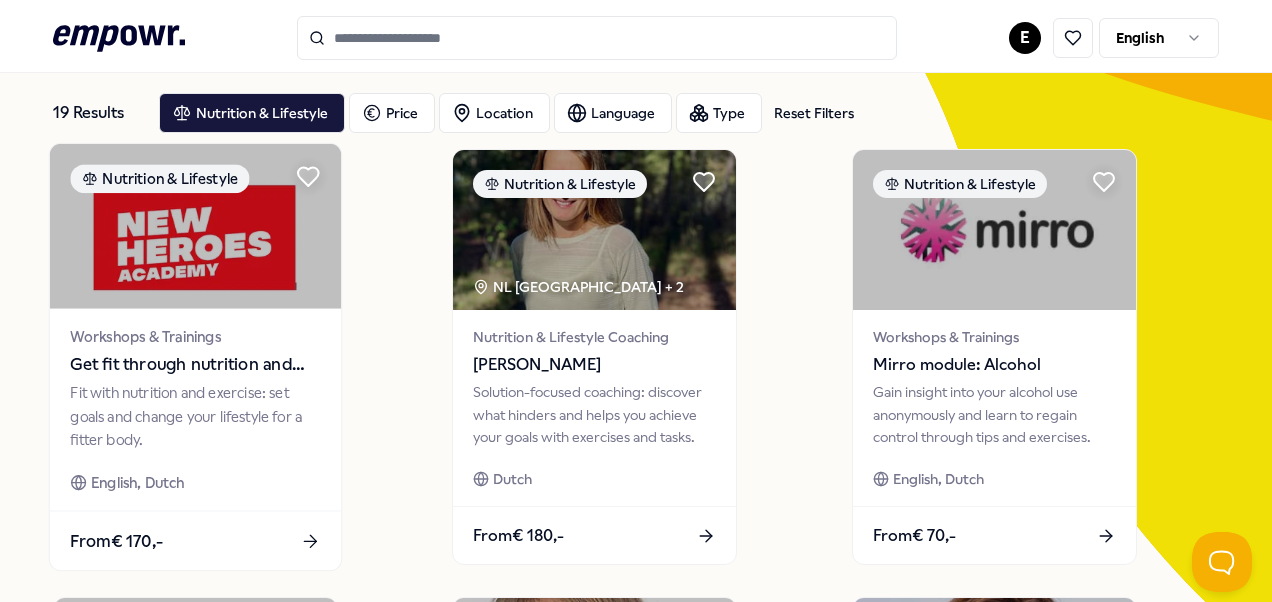 click at bounding box center (195, 226) 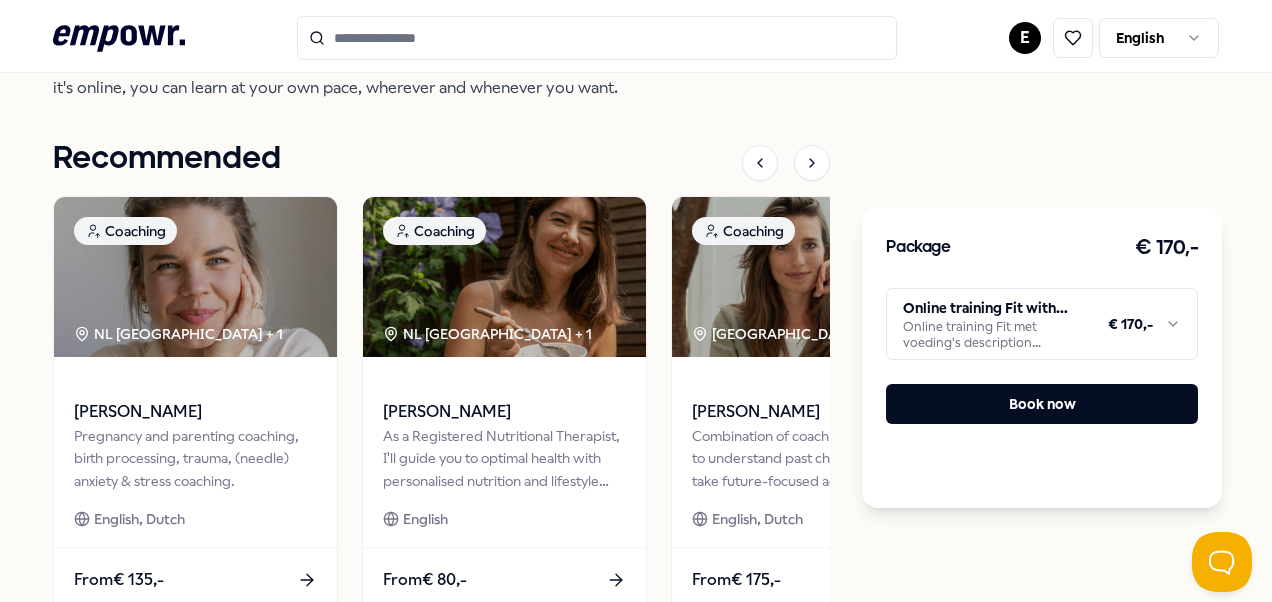 scroll, scrollTop: 1077, scrollLeft: 0, axis: vertical 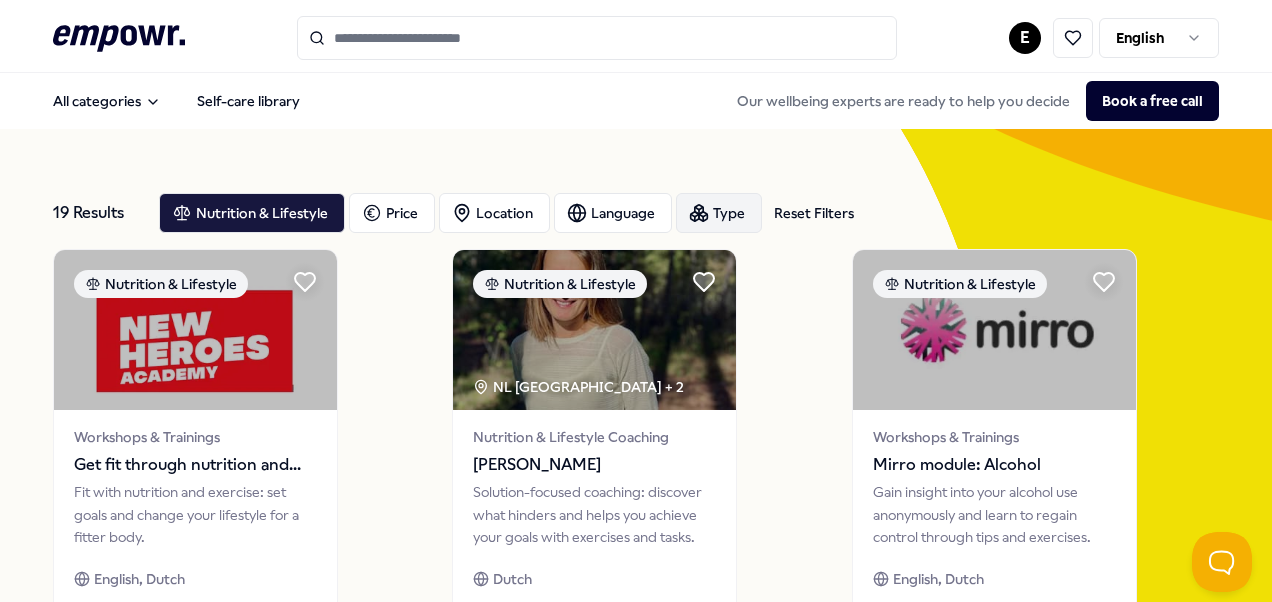 click on "Type" at bounding box center [719, 213] 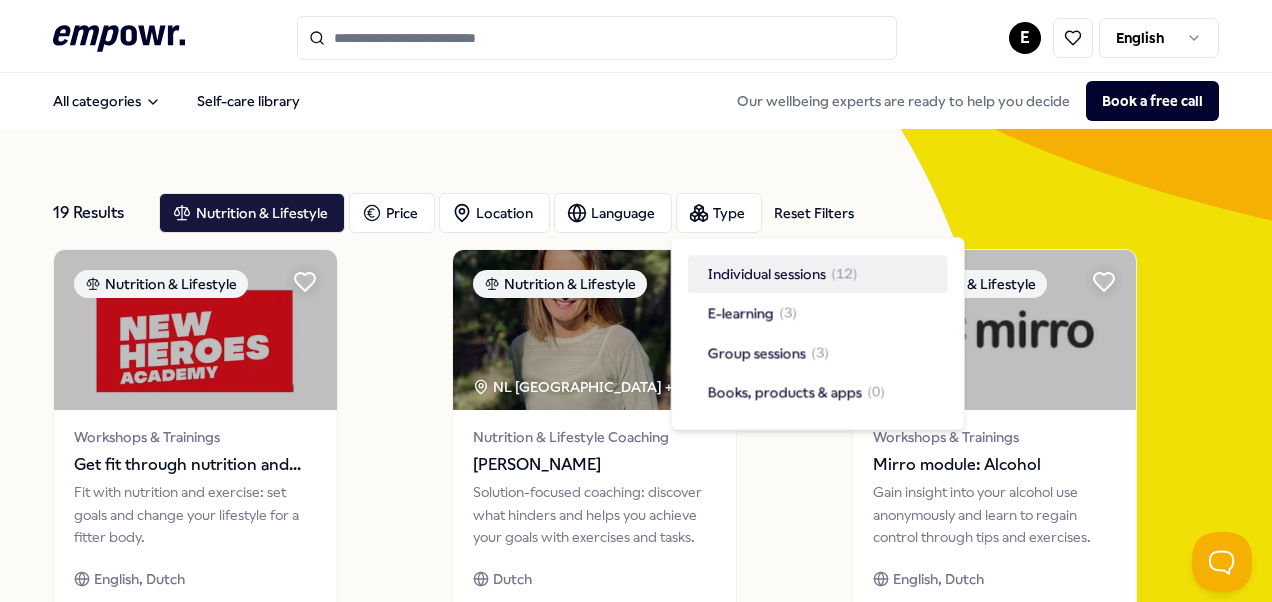 click on "( 12 )" at bounding box center [844, 274] 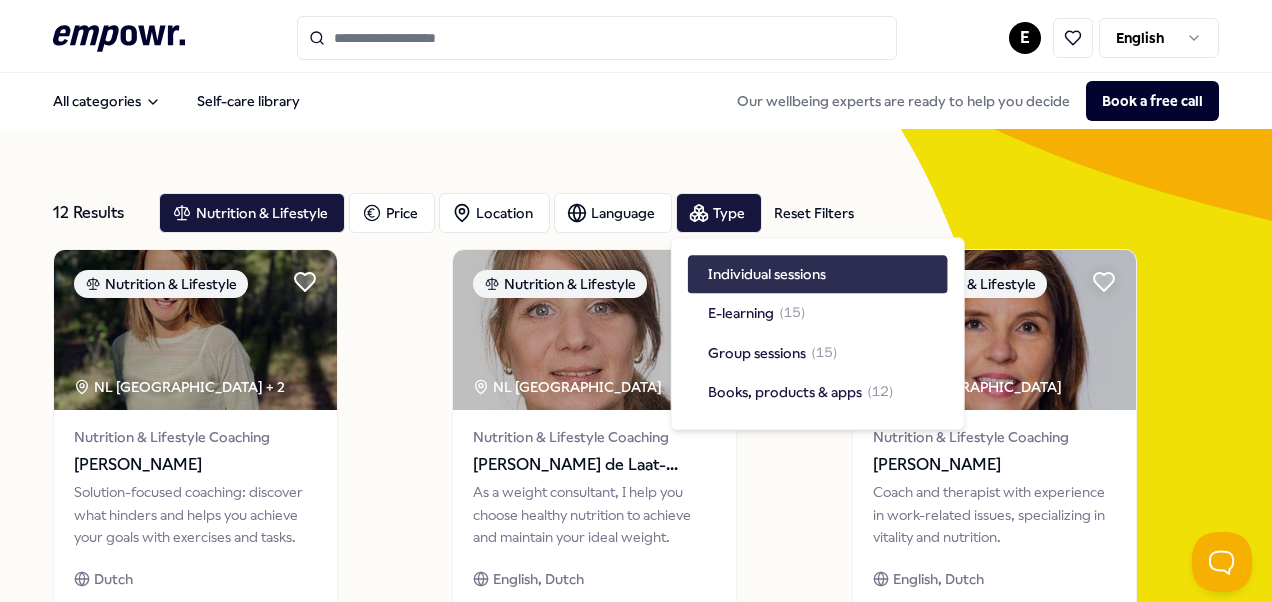 click on "12 Results Reset Filters Nutrition & Lifestyle Price Location Language Type Reset Filters" at bounding box center [636, 213] 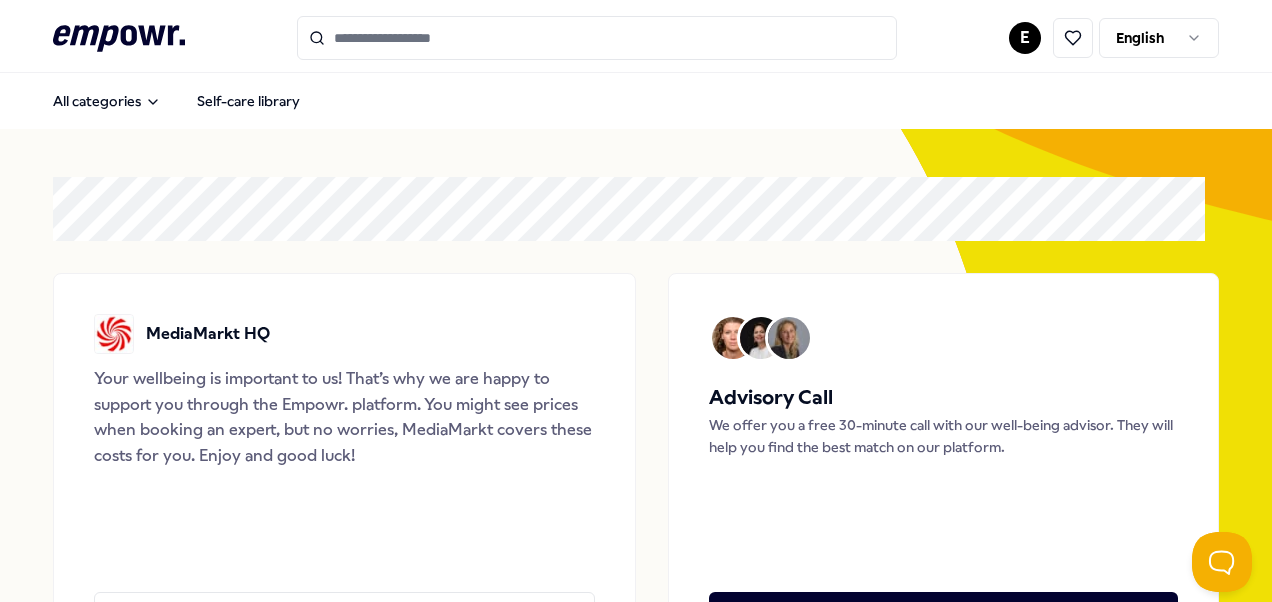 scroll, scrollTop: 0, scrollLeft: 0, axis: both 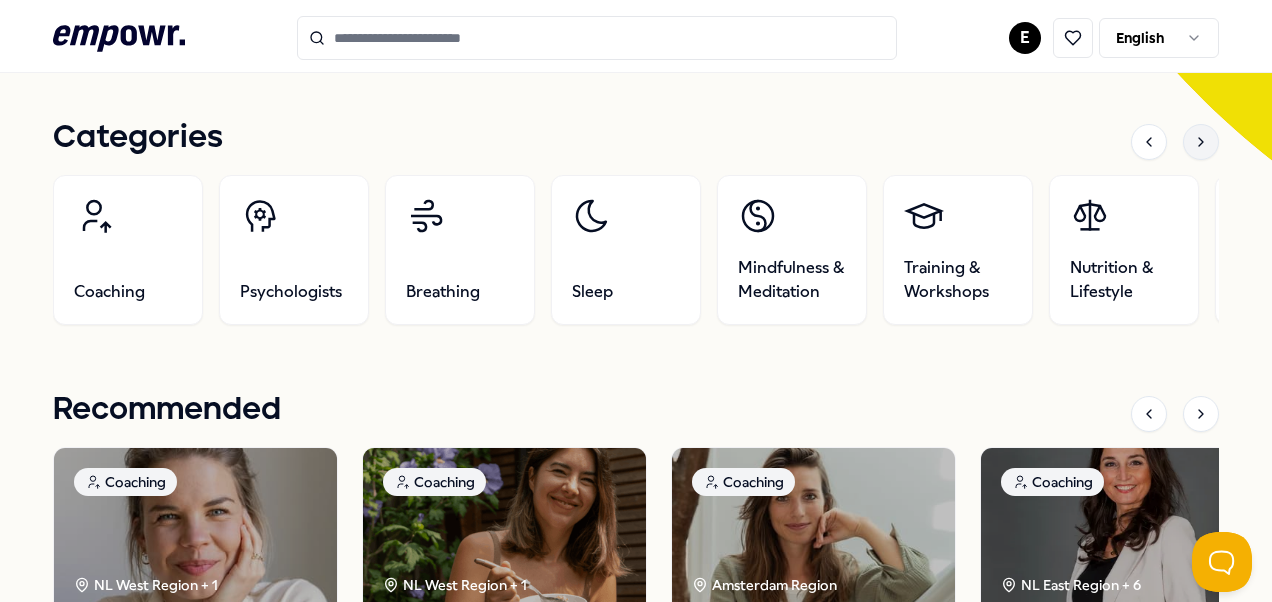 click 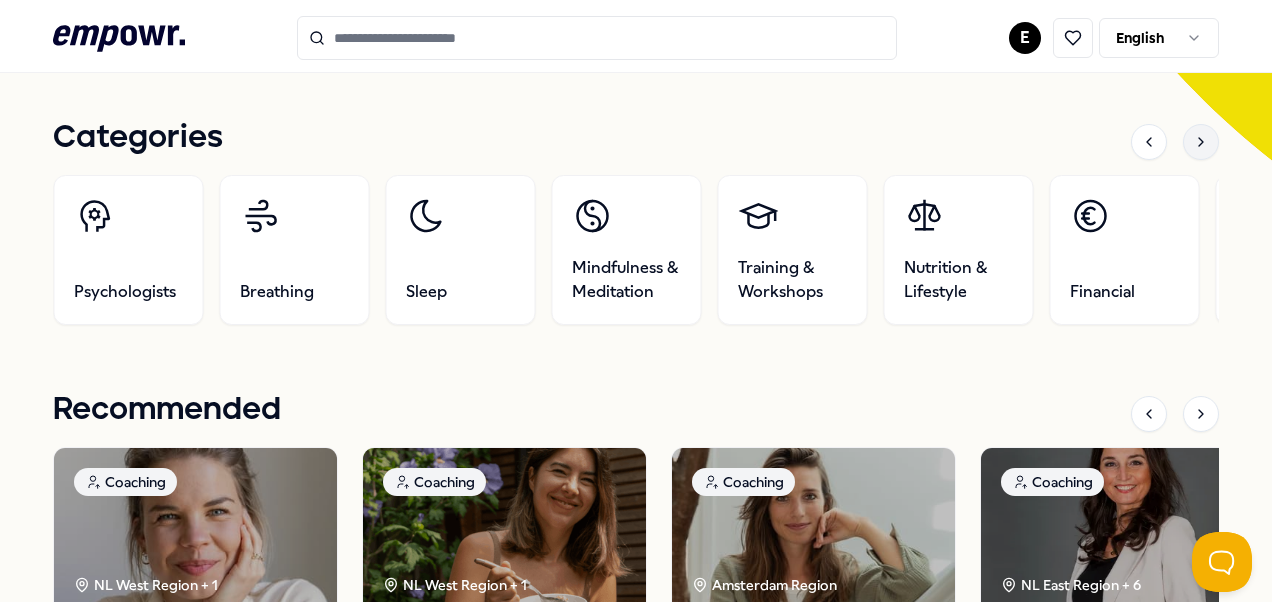 click 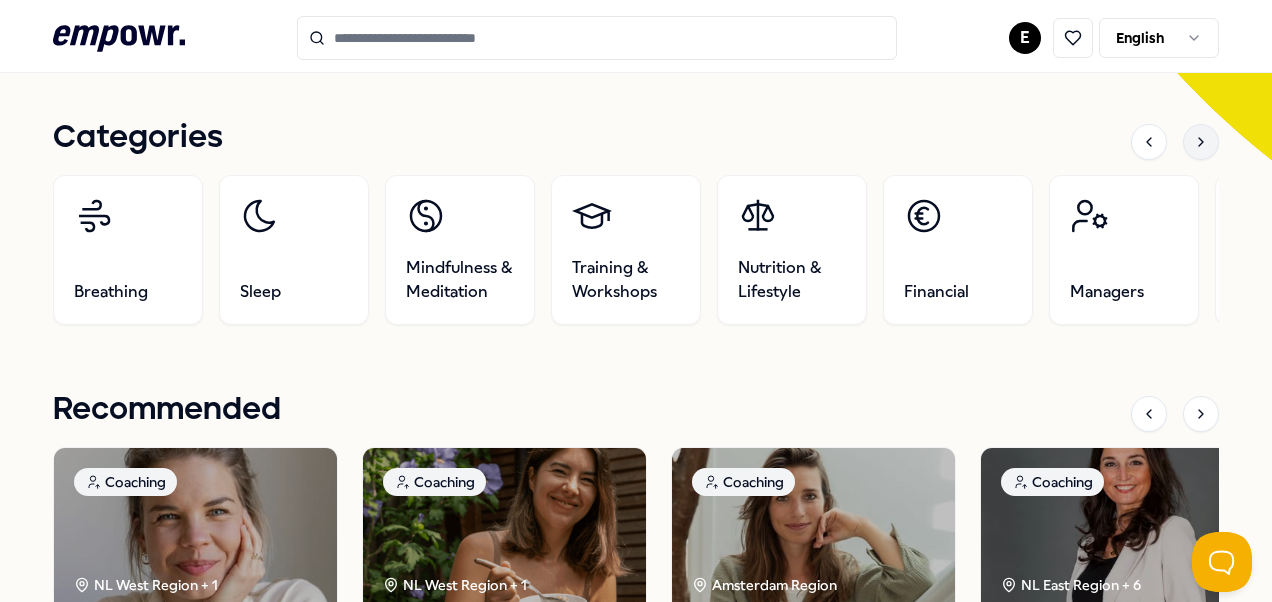 click 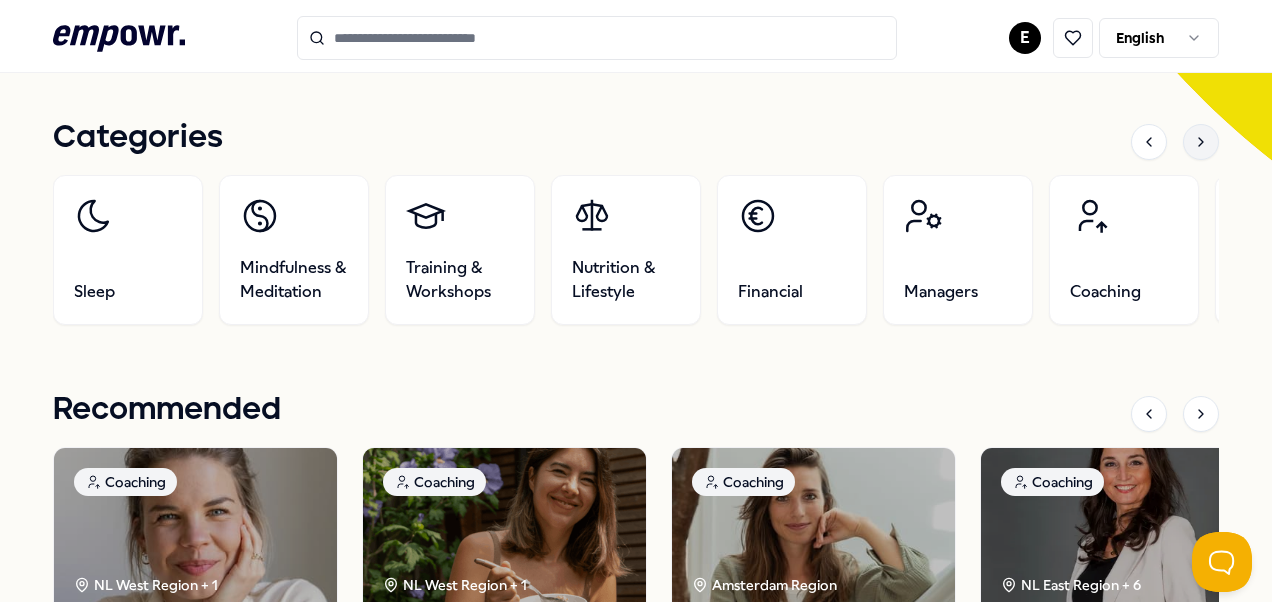 click 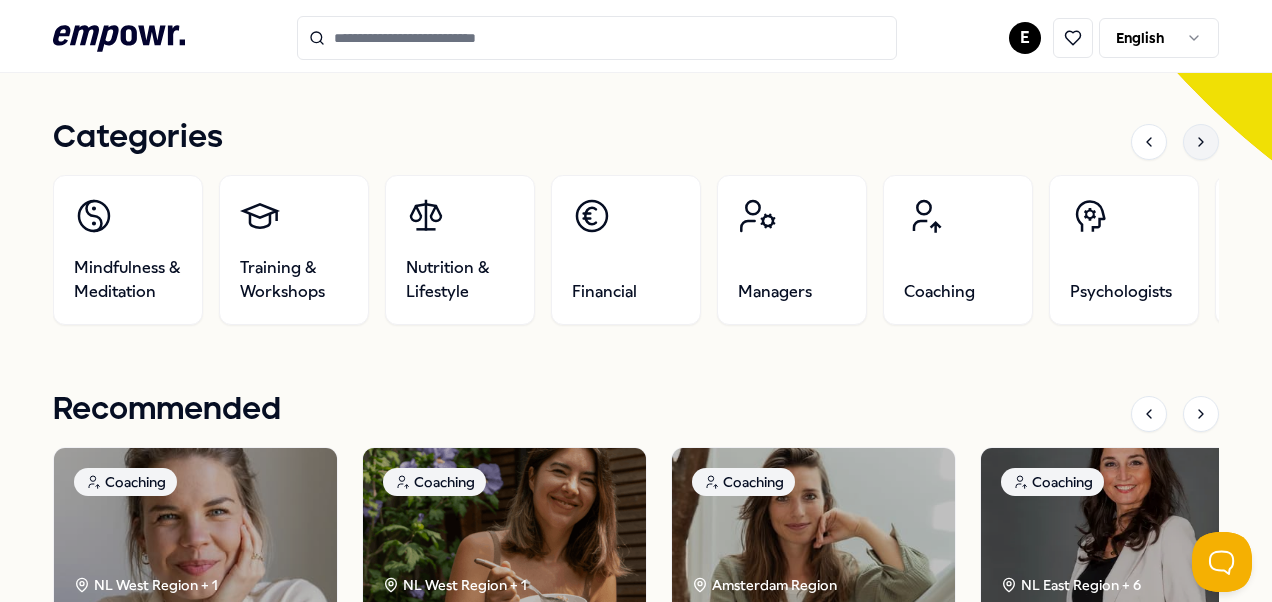 click 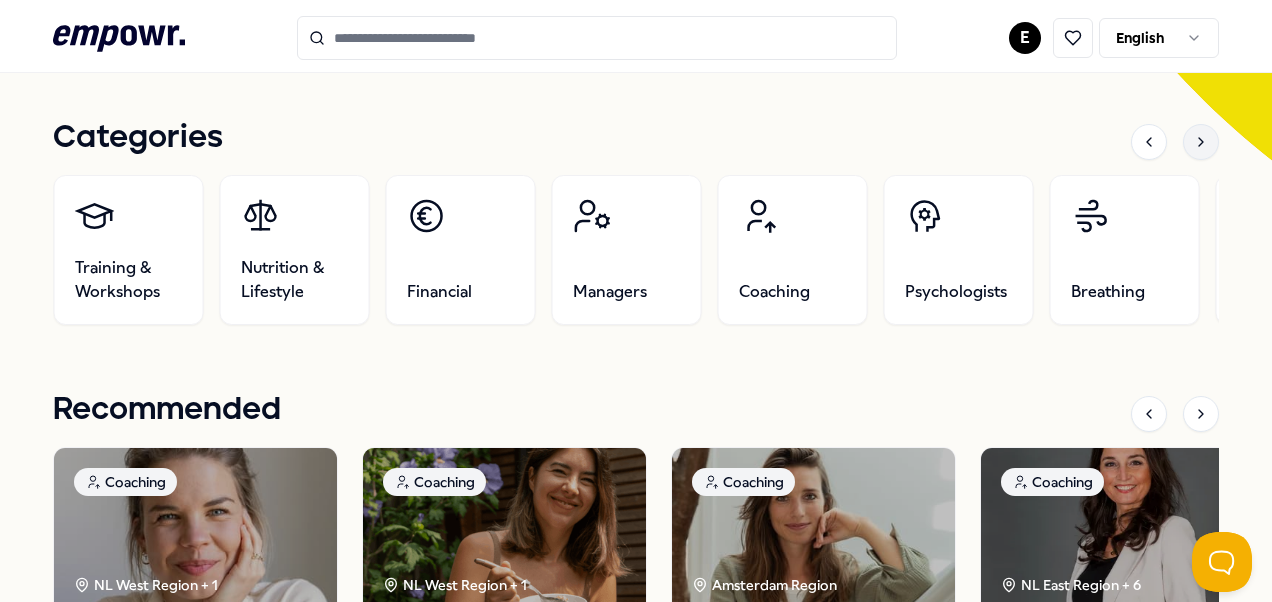 click 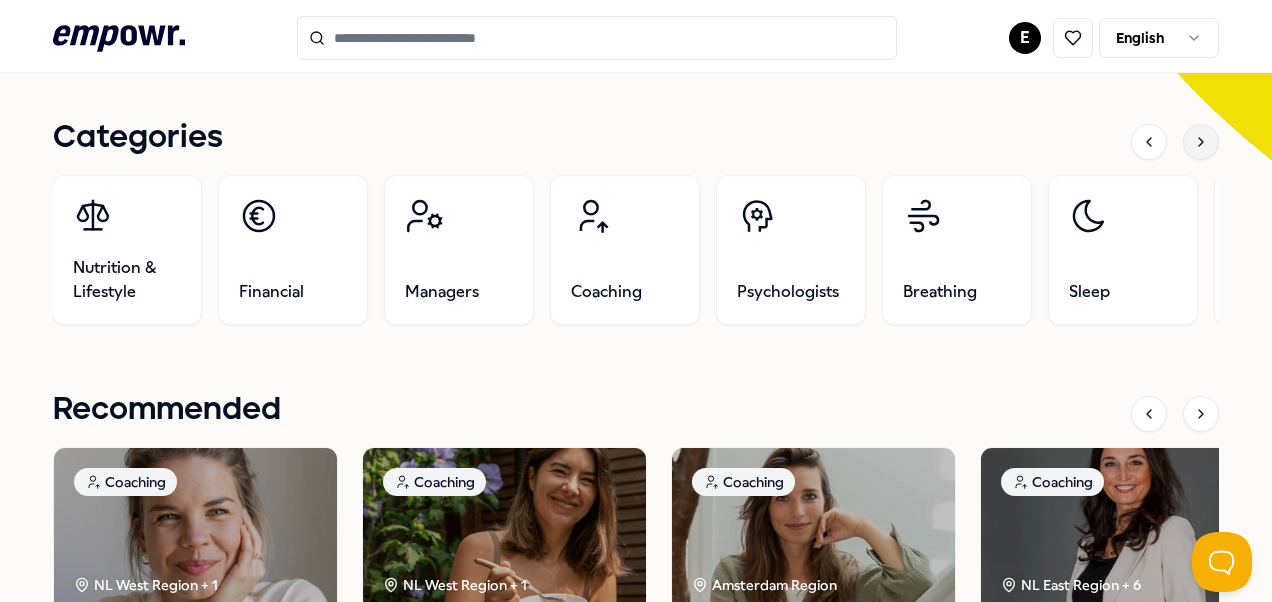 click 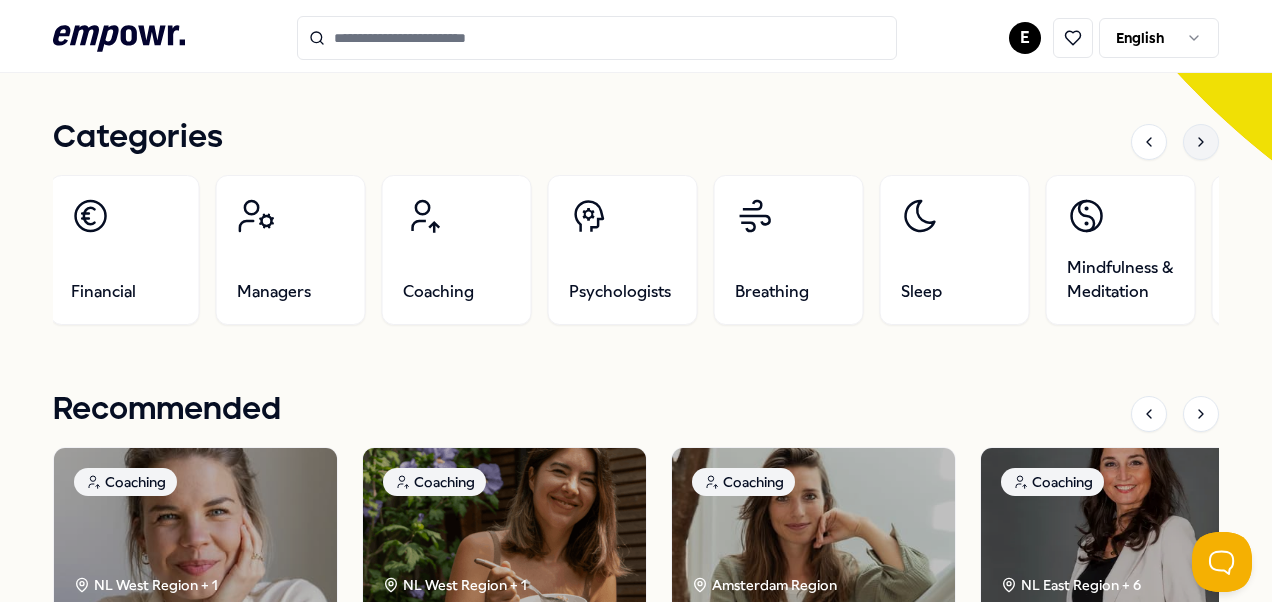 click 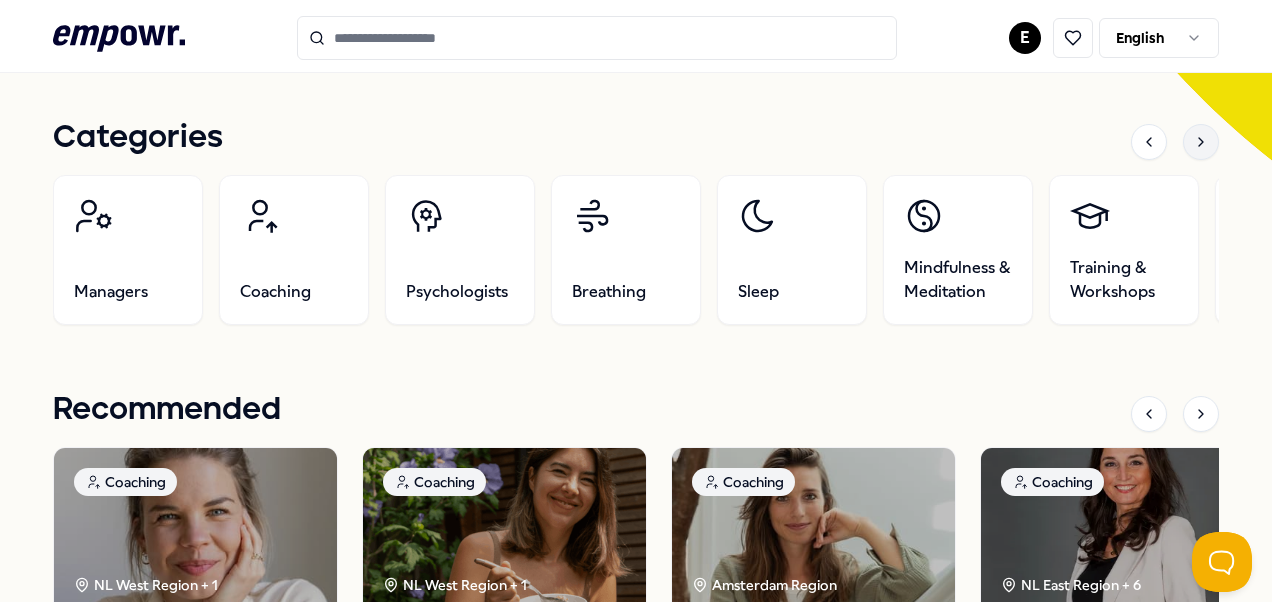 click 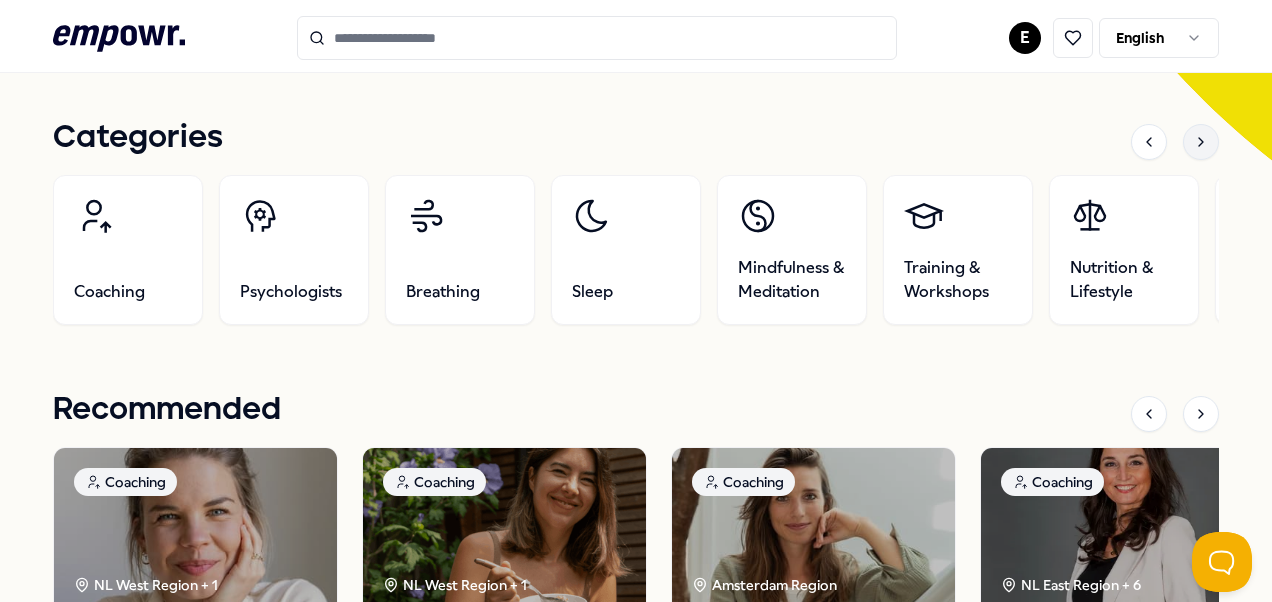 click 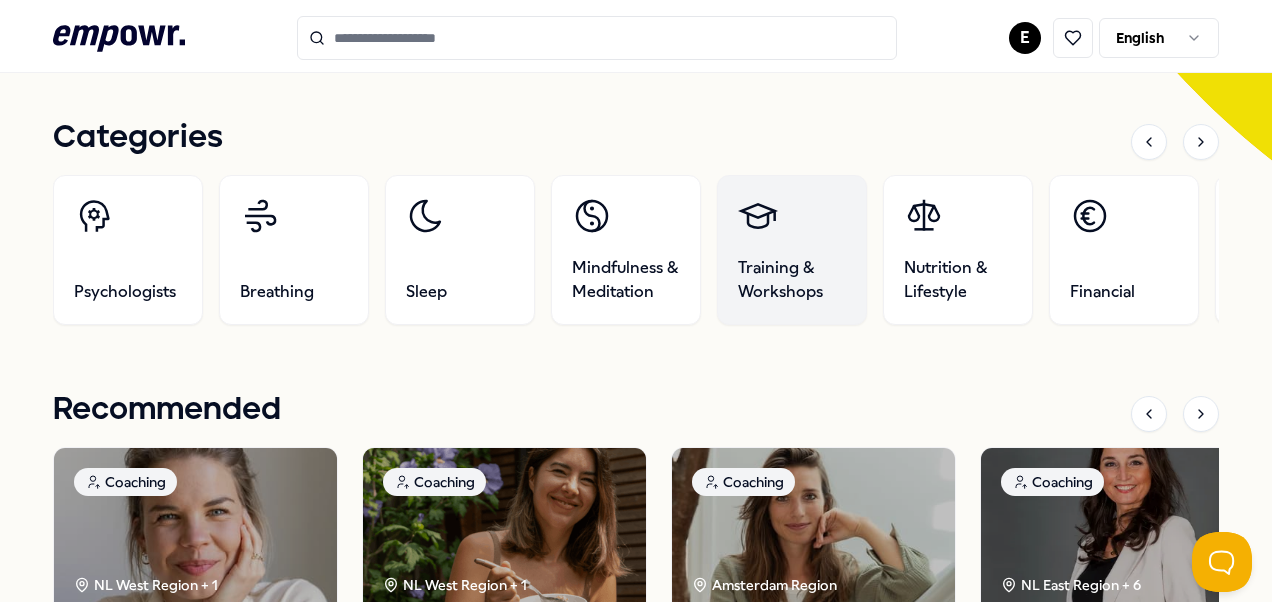 click on "Training & Workshops" at bounding box center [792, 280] 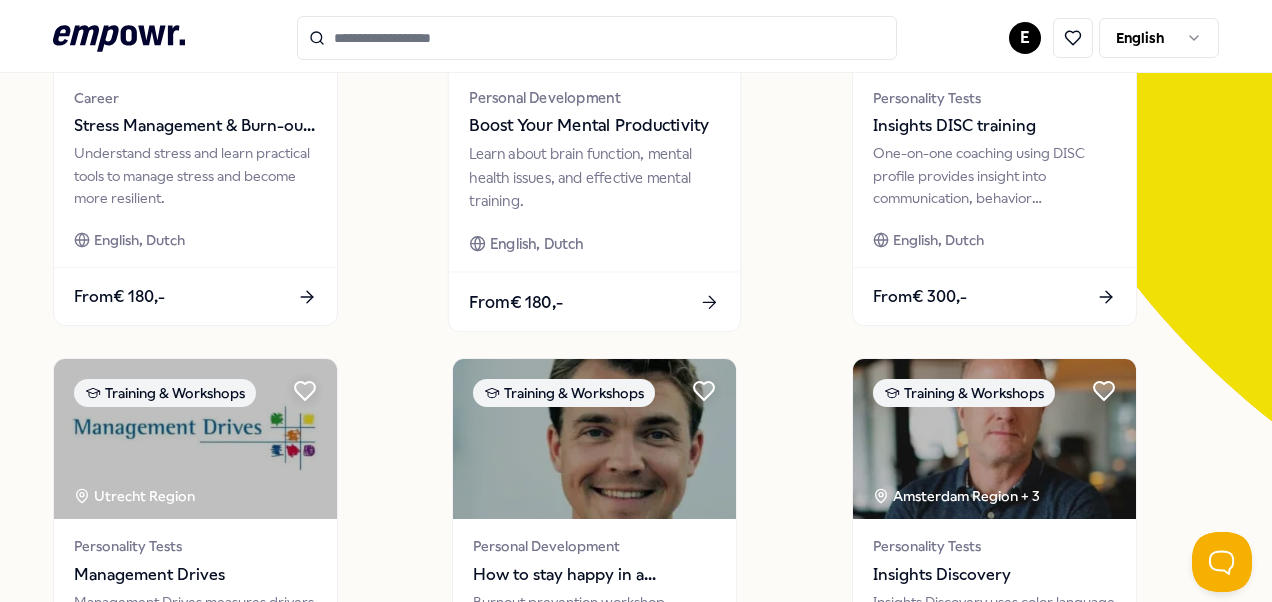scroll, scrollTop: 129, scrollLeft: 0, axis: vertical 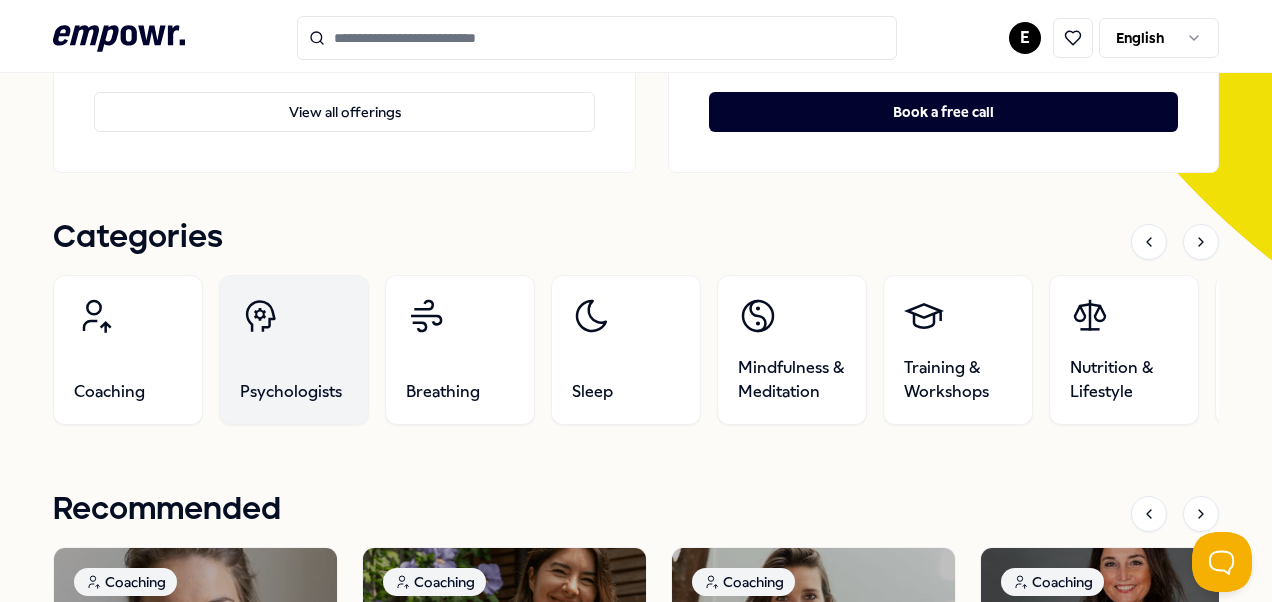 click on "Psychologists" at bounding box center [294, 350] 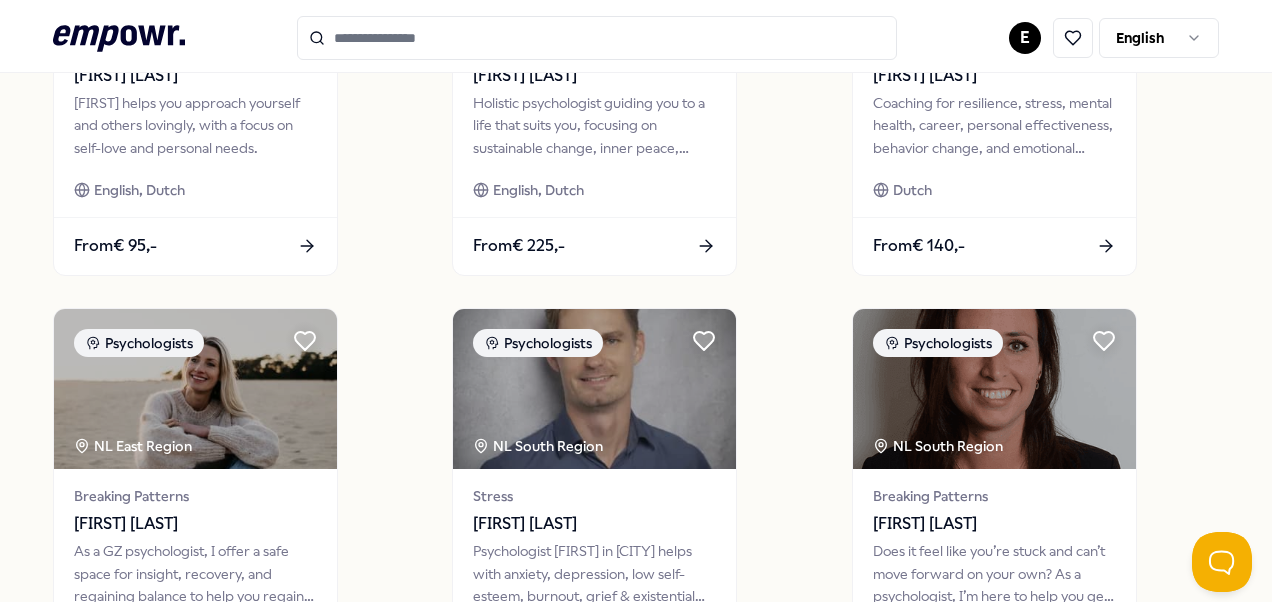 scroll, scrollTop: 1329, scrollLeft: 0, axis: vertical 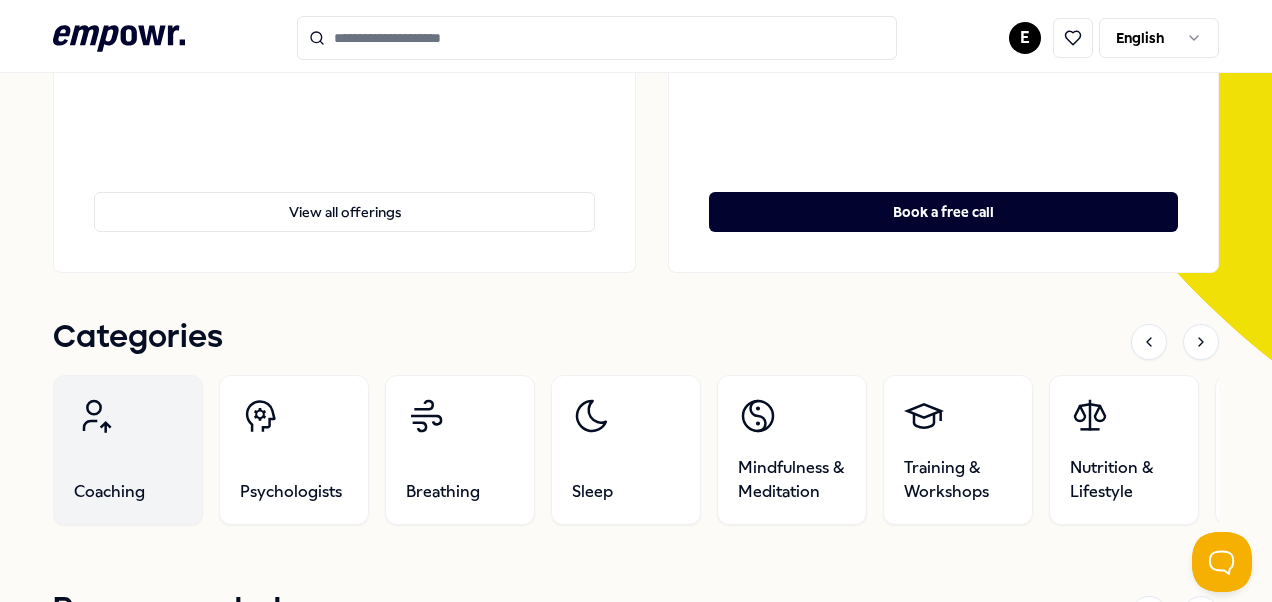 click on "Coaching" at bounding box center [128, 450] 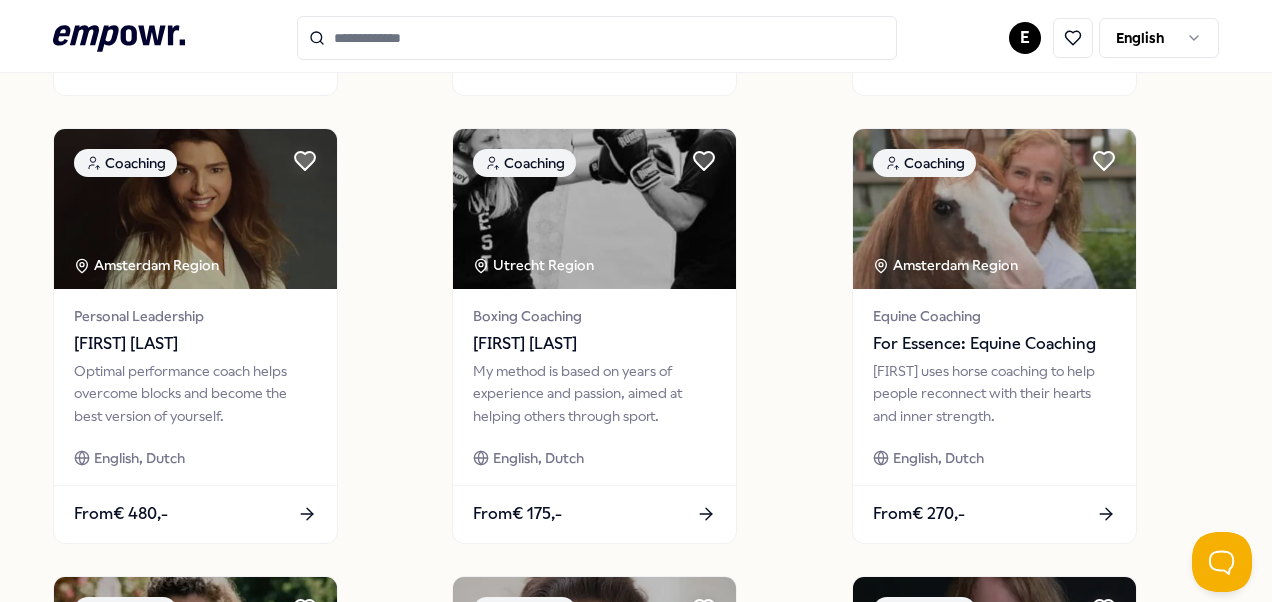 scroll, scrollTop: 1029, scrollLeft: 0, axis: vertical 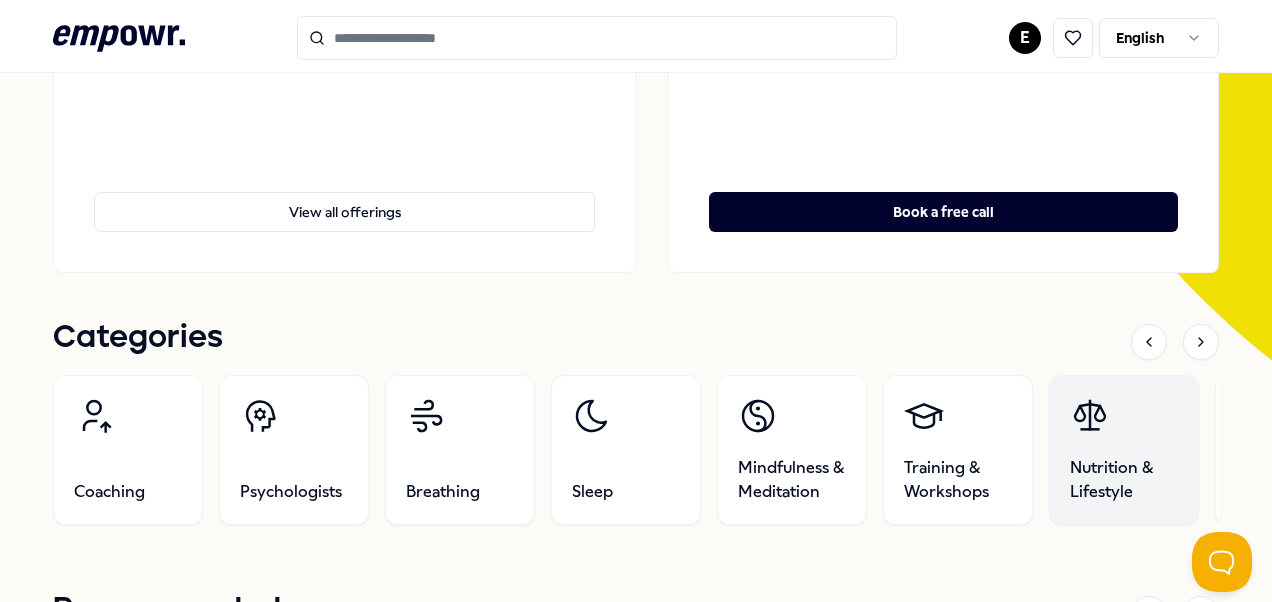 click on "Nutrition & Lifestyle" at bounding box center [1124, 480] 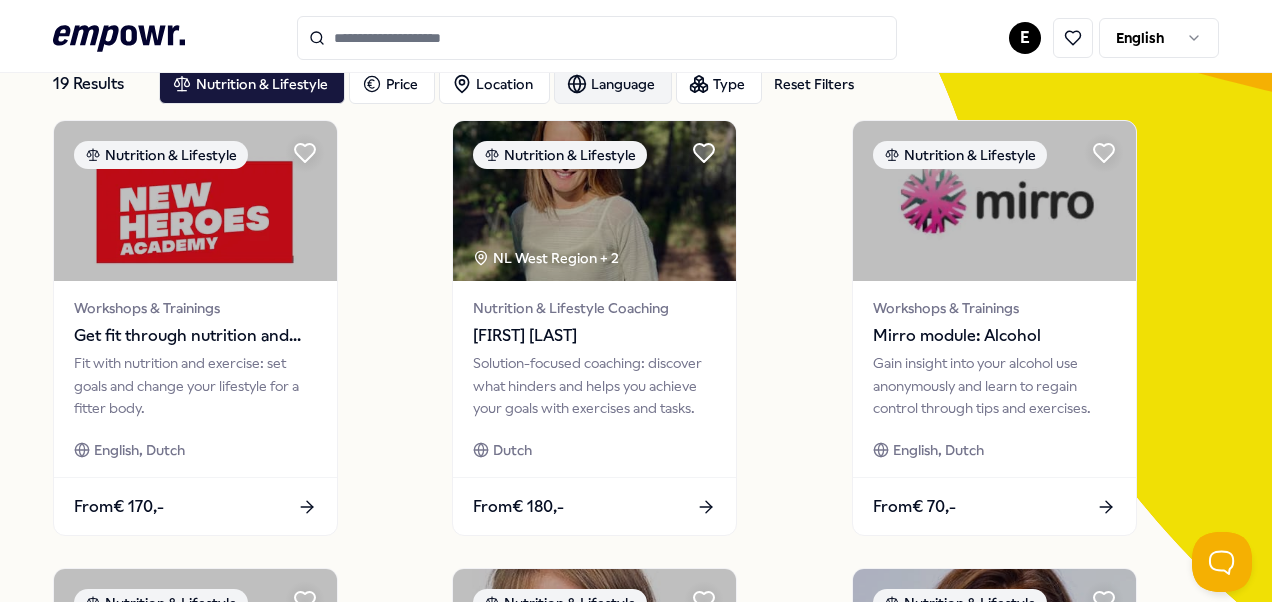 click 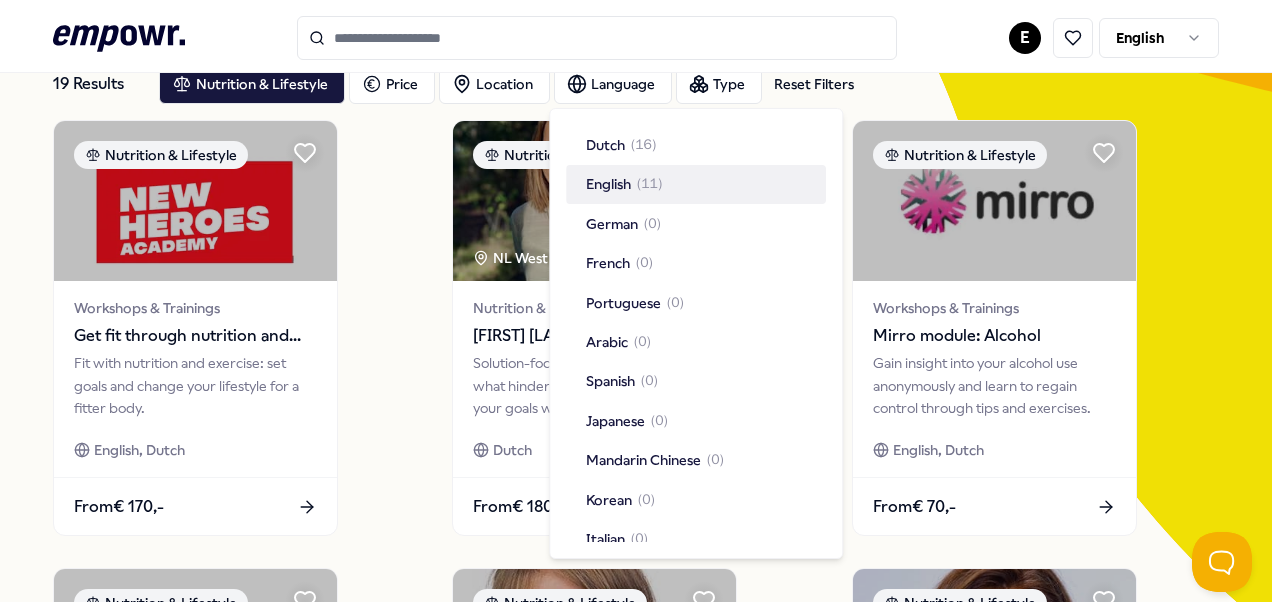 click on "English" at bounding box center [608, 184] 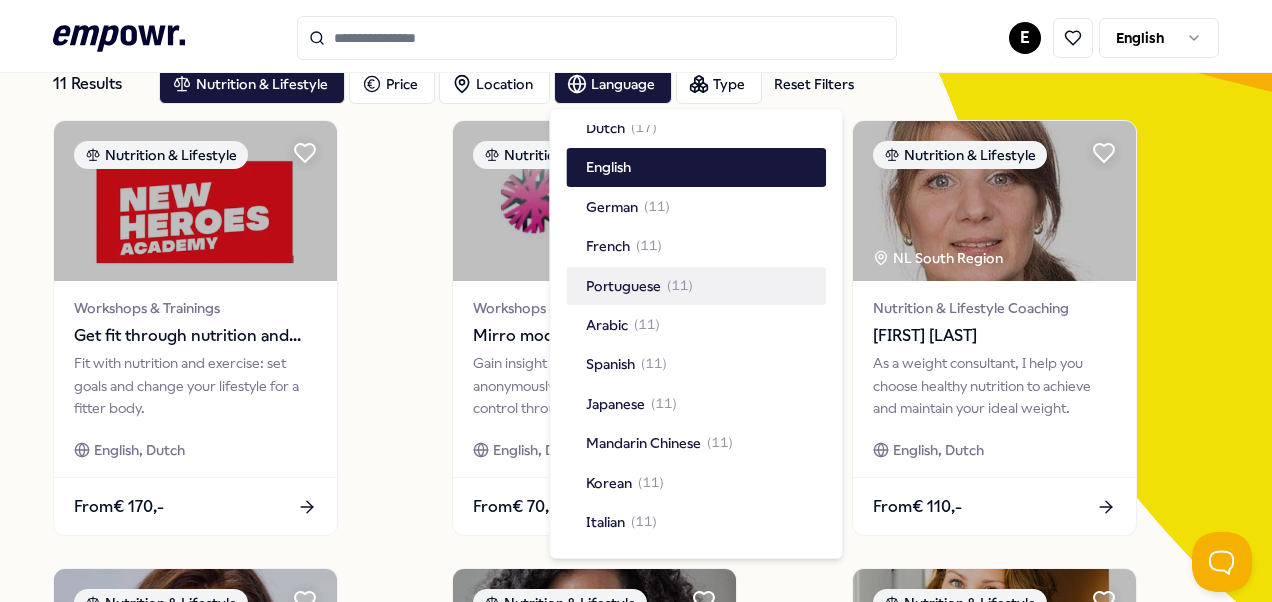 scroll, scrollTop: 0, scrollLeft: 0, axis: both 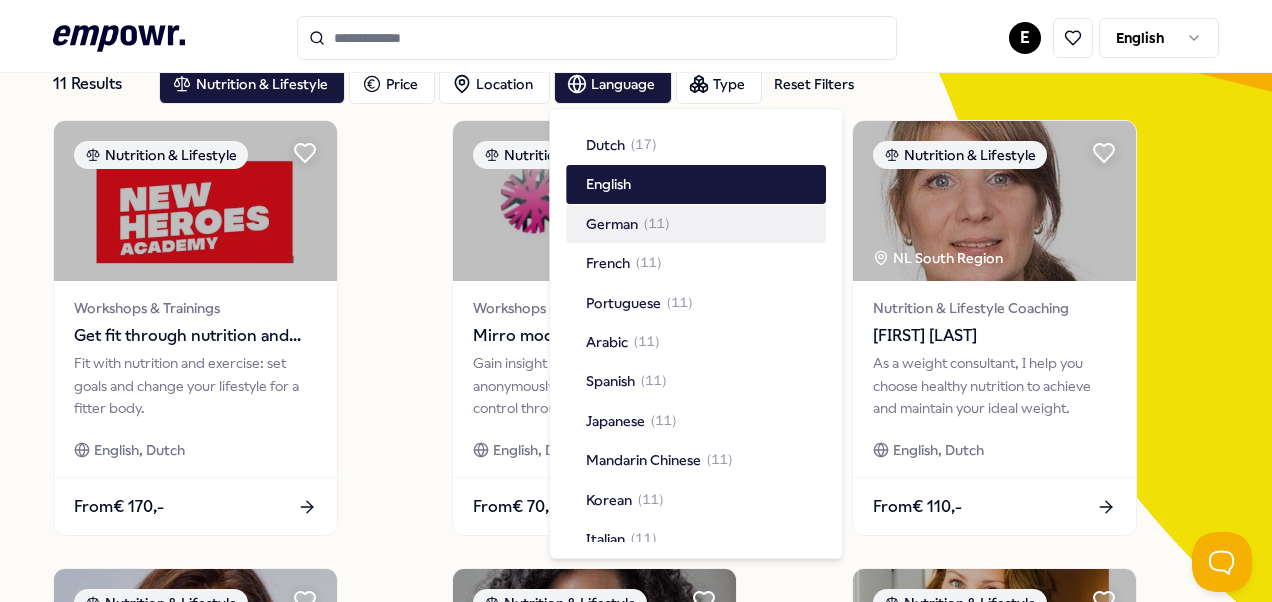 click on "Nutrition & Lifestyle Workshops & Trainings Get fit through nutrition and exercising Fit with nutrition and exercise: set goals and change your lifestyle for a fitter body. English, Dutch From  € 170,- Nutrition & Lifestyle Workshops & Trainings Mirro module: Alcohol Gain insight into your alcohol use anonymously and learn to regain control through tips and exercises. English, Dutch From  € 70,- Nutrition & Lifestyle NL South Region   Nutrition & Lifestyle Coaching Brigitte de Laat-Young As a weight consultant, I help you choose healthy nutrition to achieve and maintain your ideal weight. English, Dutch From  € 110,- Nutrition & Lifestyle NL East Region   Nutrition & Lifestyle Coaching Jacqueline Straathof Coach and therapist with experience in work-related issues, specializing in vitality and nutrition. English, Dutch From  € 150,- Nutrition & Lifestyle The Hague Region   Nutrition & Lifestyle Coaching Perine Simon-Davelaar English, Dutch From  € 150,- Nutrition & Lifestyle Angela La Rosa" at bounding box center [636, 1000] 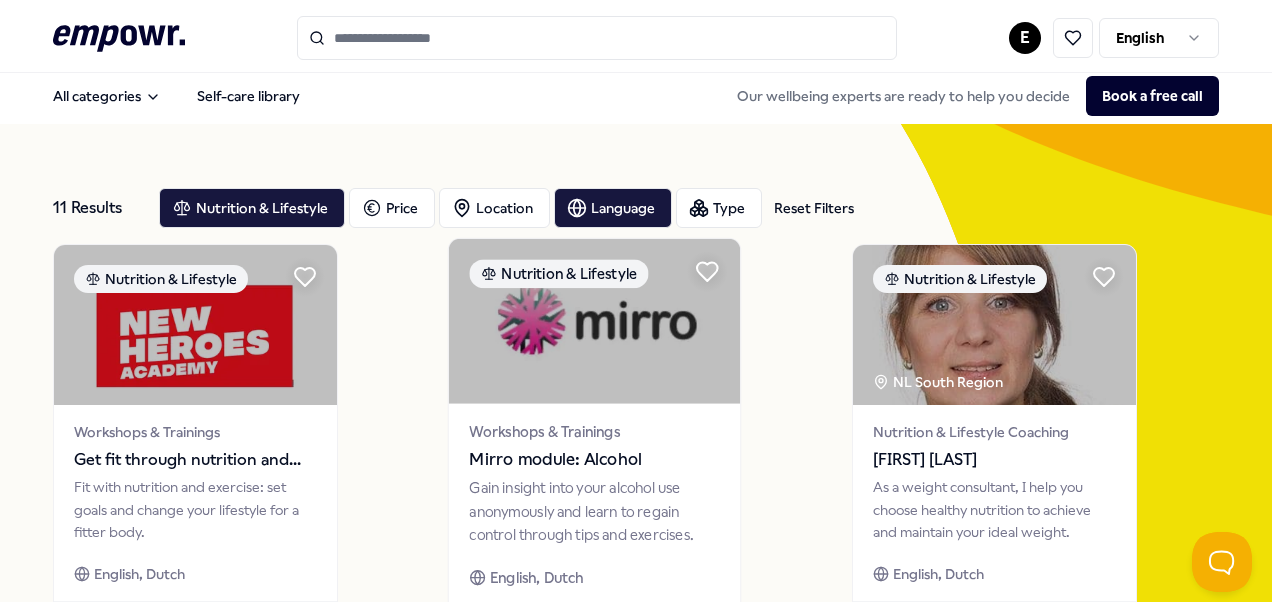 scroll, scrollTop: 0, scrollLeft: 0, axis: both 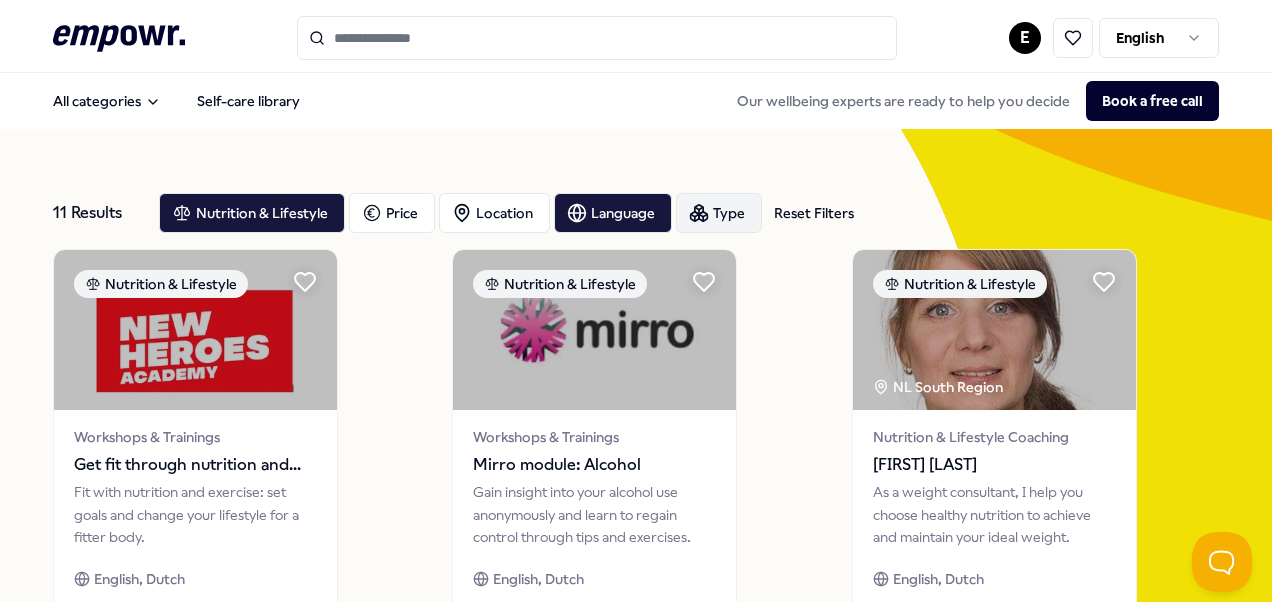 click 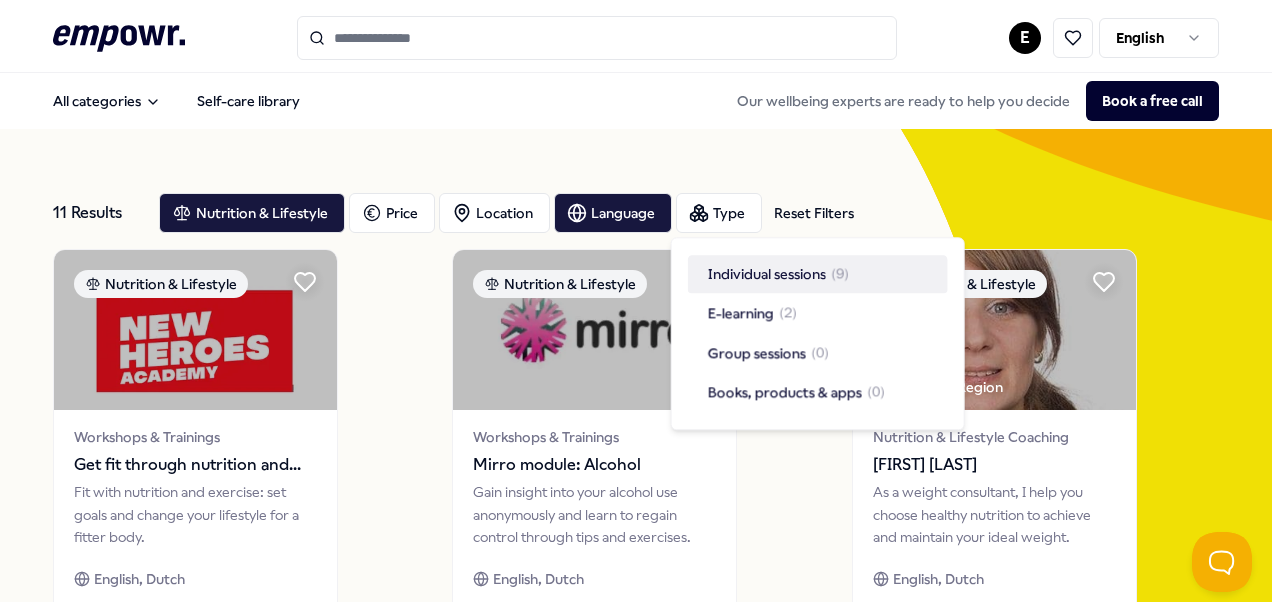 click on "Individual sessions" at bounding box center [767, 274] 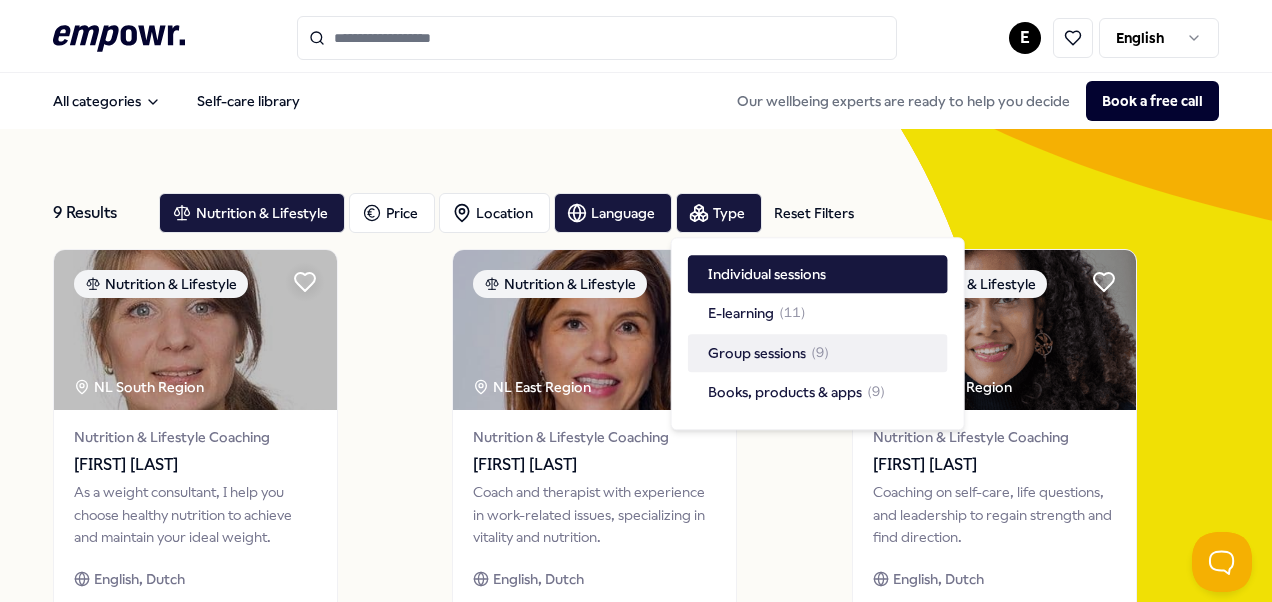click on "9 Results Reset Filters Nutrition & Lifestyle Price Location Language Type Reset Filters" at bounding box center [636, 213] 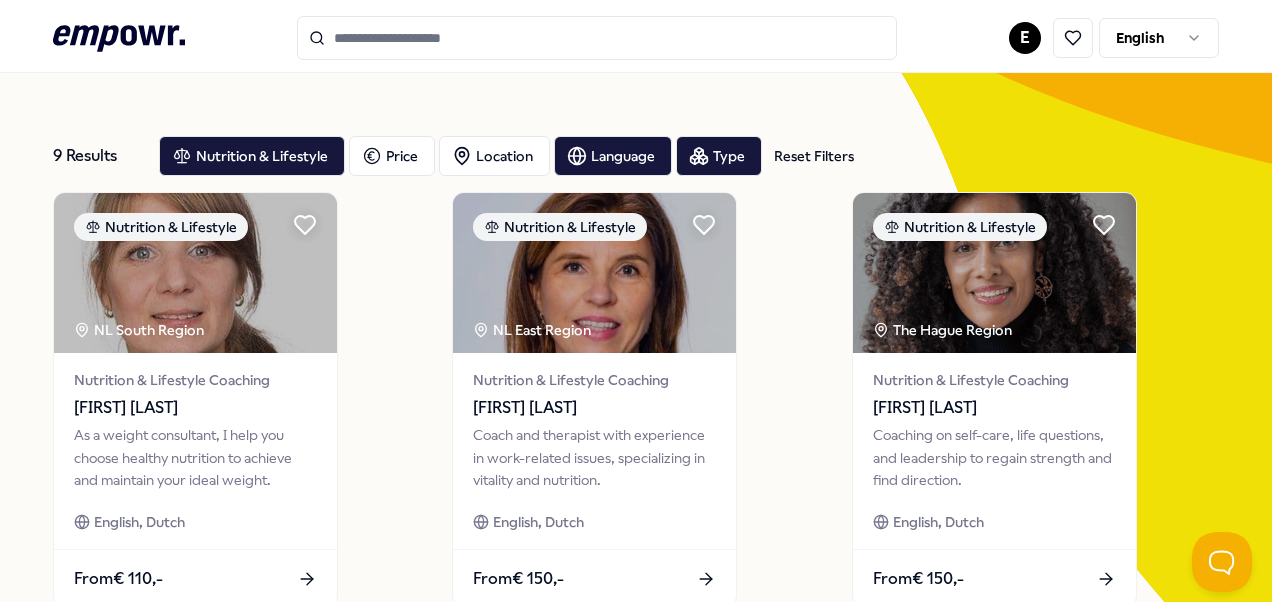scroll, scrollTop: 100, scrollLeft: 0, axis: vertical 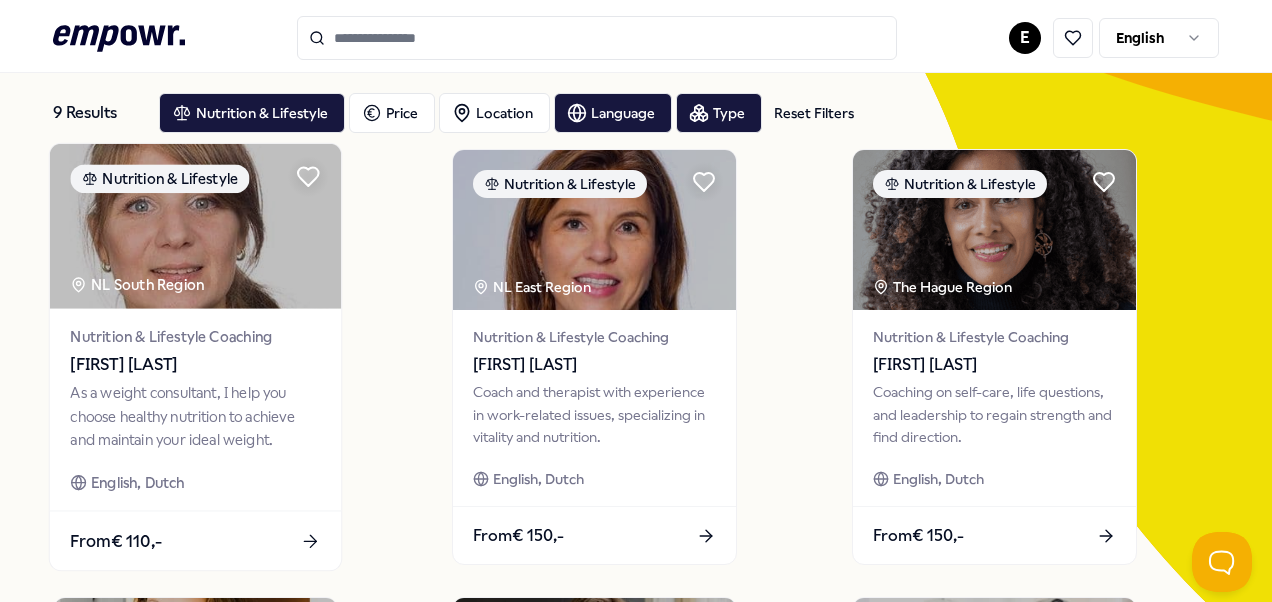 click on "Nutrition & Lifestyle Coaching" at bounding box center (195, 336) 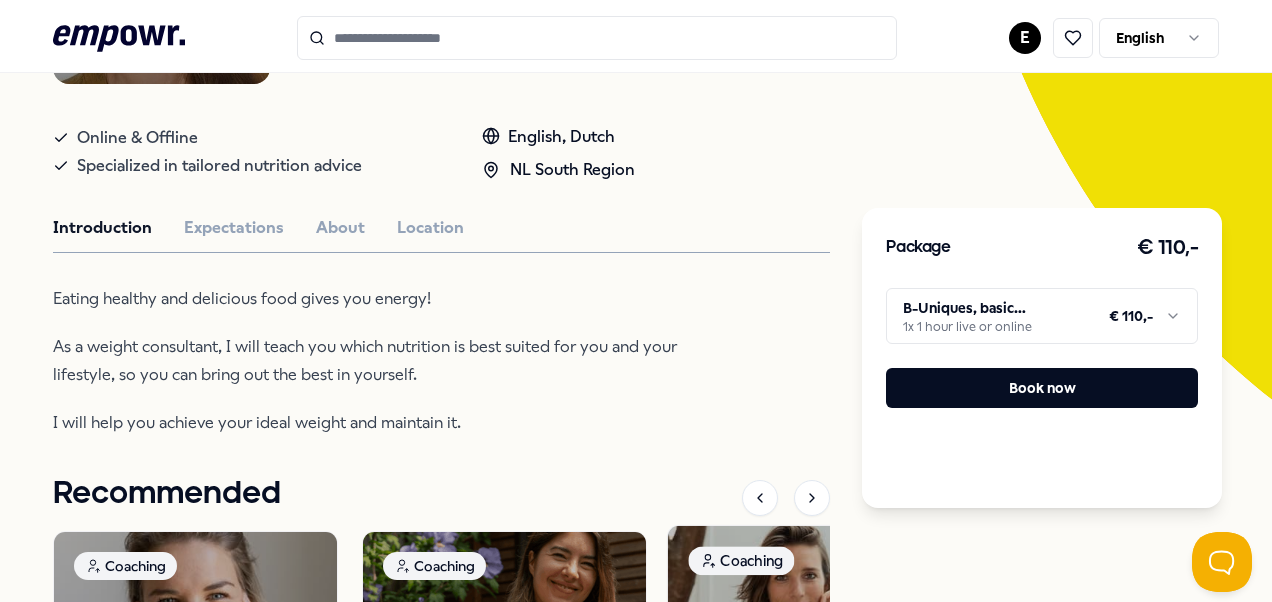 scroll, scrollTop: 360, scrollLeft: 0, axis: vertical 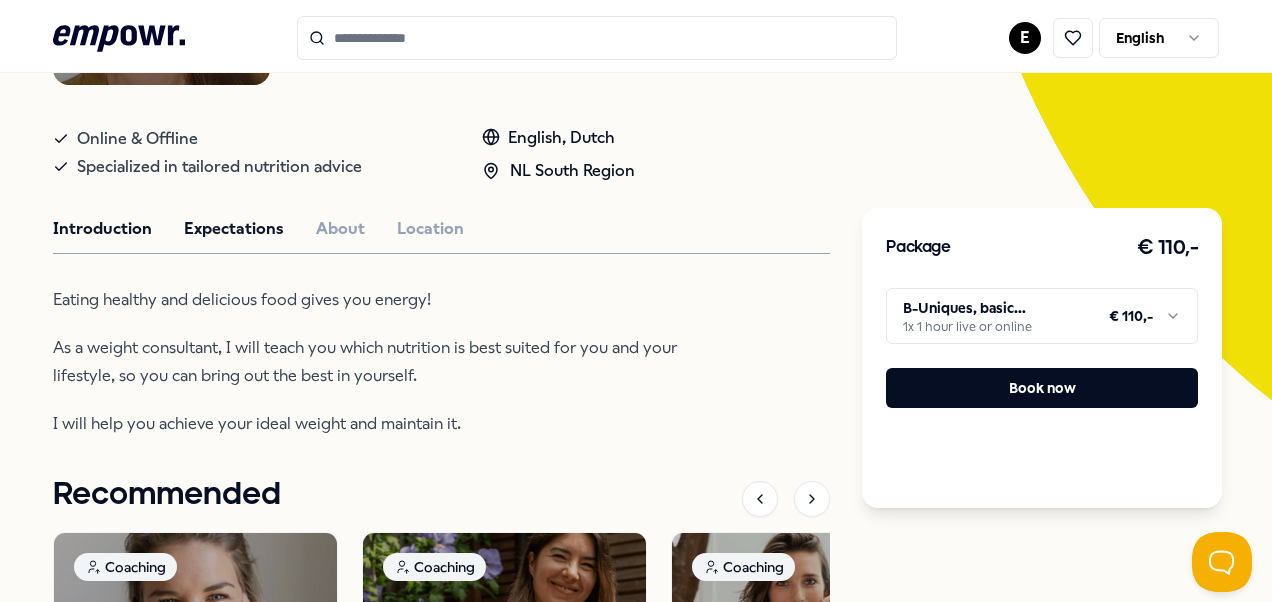 click on "Expectations" at bounding box center [234, 229] 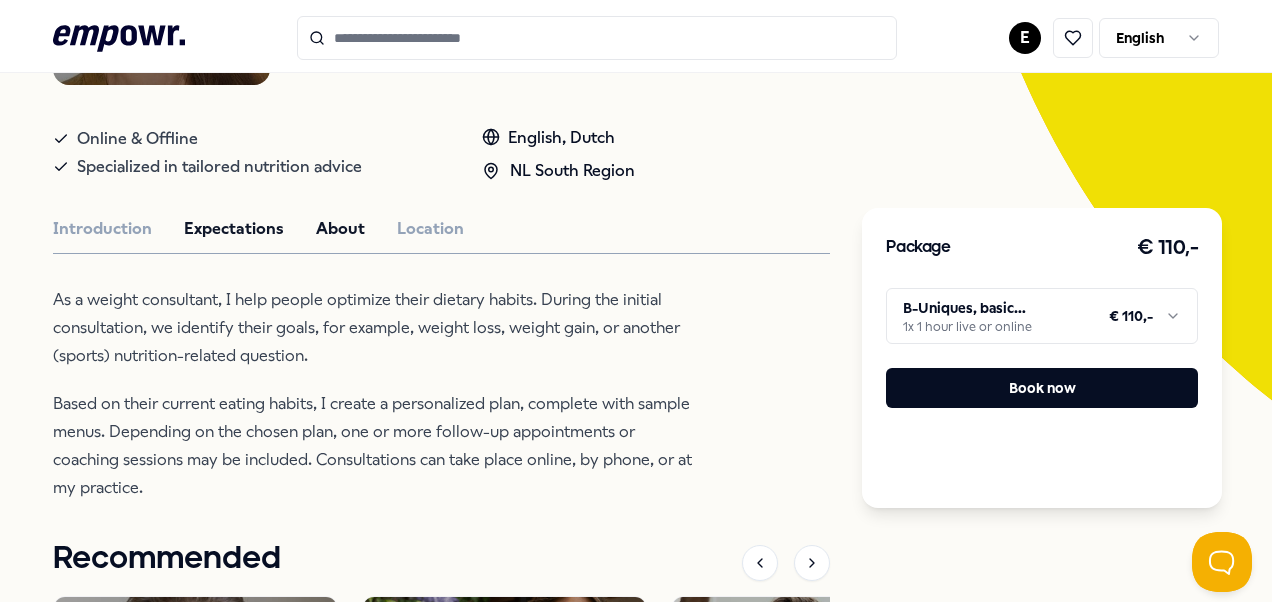 click on "About" at bounding box center [340, 229] 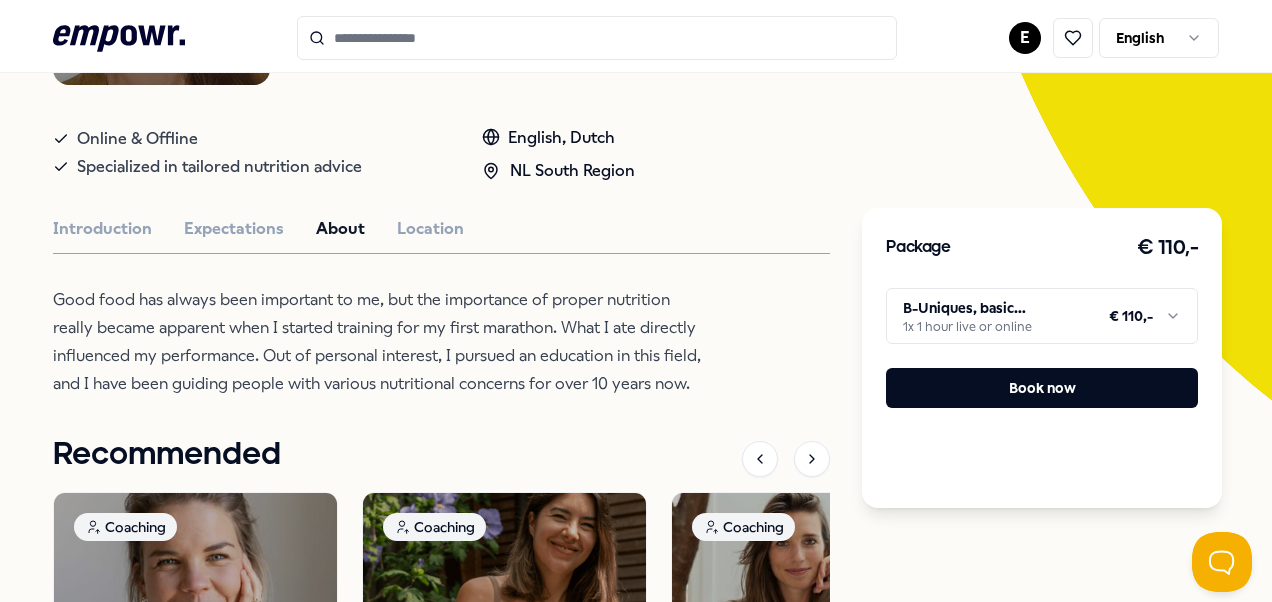 click on "Introduction Expectations About Location" at bounding box center (441, 229) 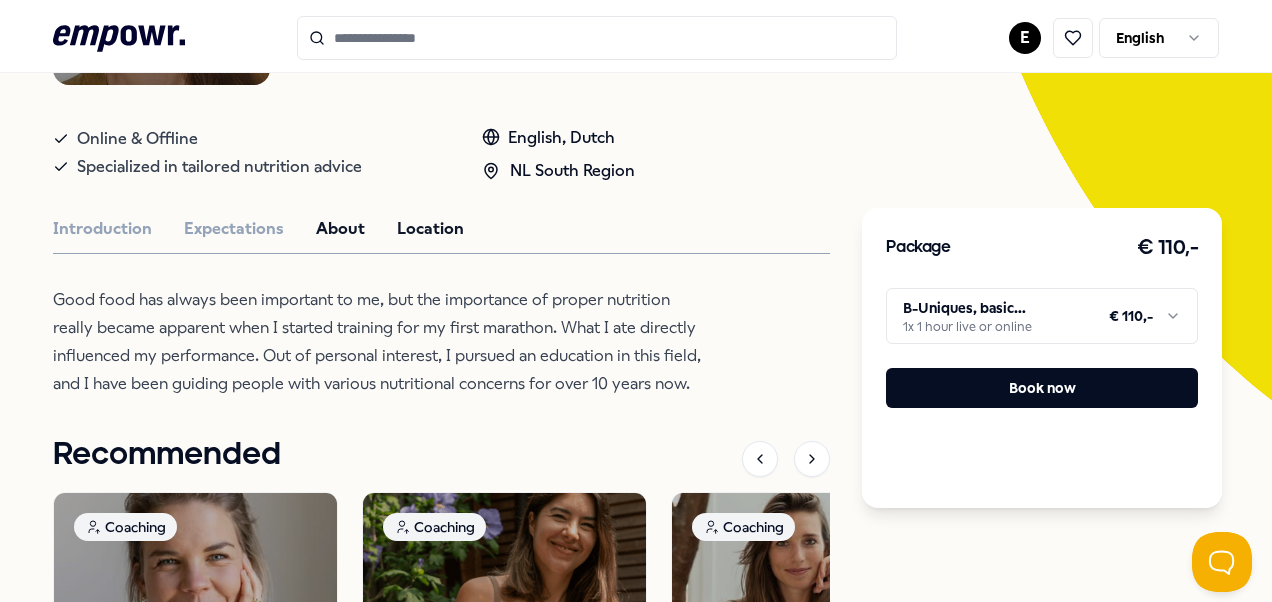 click on "Location" at bounding box center (430, 229) 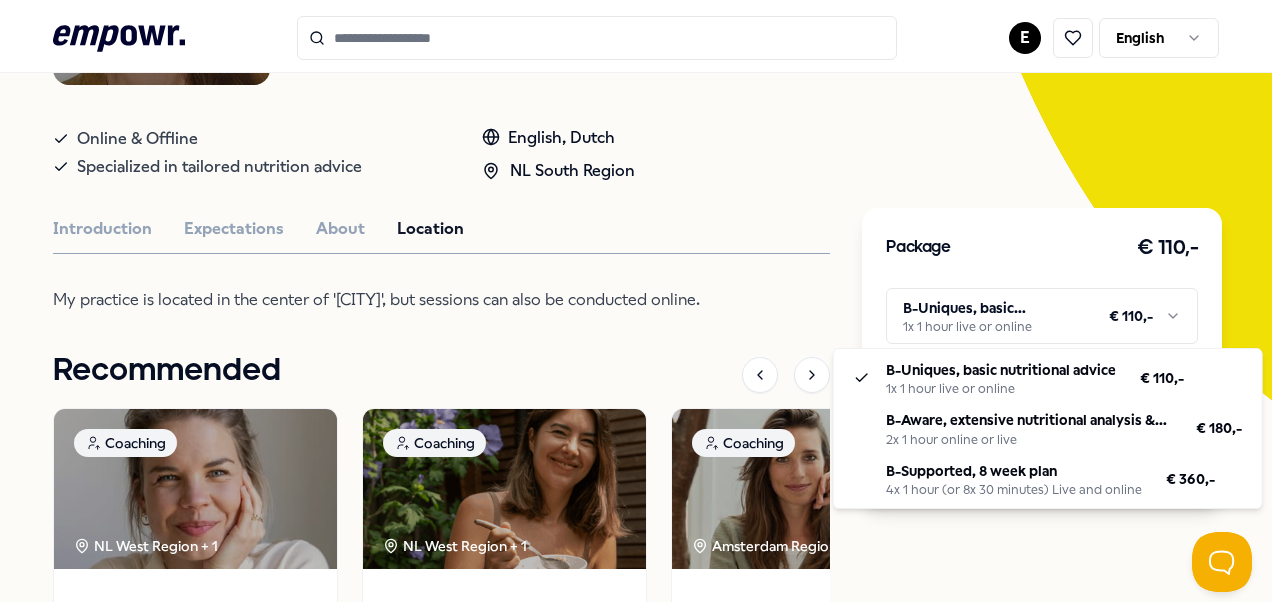 click on ".empowr-logo_svg__cls-1{fill:#03032f} E English All categories   Self-care library Back Brigitte Voeding Coaching Brigitte de Laat-Young As a weight consultant, I help you choose healthy nutrition to achieve and maintain your ideal weight. Online & Offline Specialized in tailored nutrition advice English, Dutch NL South Region Introduction Expectations About Location My practice is located in the center of '[CITY]', but sessions can also be conducted online. Recommended Coaching NL West Region   + 1 Eef van Soest Pregnancy and parenting coaching, birth processing, trauma, (needle) anxiety & stress coaching. English, Dutch From  € 135,- Coaching NL West Region   + 1 Emma Brincat As a Registered Nutritional Therapist, I'll guide you to optimal health with personalised nutrition and lifestyle solutions. English From  € 80,- Coaching Amsterdam Region   Frederike van Spaendonck Combination of coaching and therapy to understand past challenges and take future-focused action. English, Dutch From" at bounding box center [636, 301] 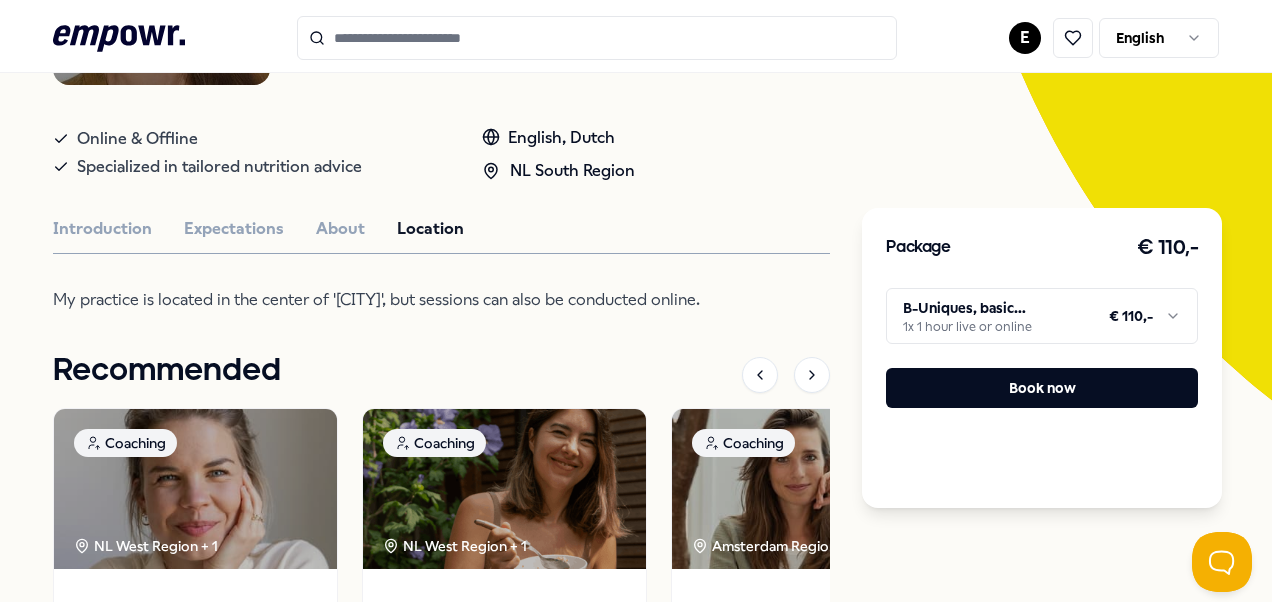 click on ".empowr-logo_svg__cls-1{fill:#03032f} E English All categories   Self-care library Back Brigitte Voeding Coaching Brigitte de Laat-Young As a weight consultant, I help you choose healthy nutrition to achieve and maintain your ideal weight. Online & Offline Specialized in tailored nutrition advice English, Dutch NL South Region Introduction Expectations About Location My practice is located in the center of '[CITY]', but sessions can also be conducted online. Recommended Coaching NL West Region   + 1 Eef van Soest Pregnancy and parenting coaching, birth processing, trauma, (needle) anxiety & stress coaching. English, Dutch From  € 135,- Coaching NL West Region   + 1 Emma Brincat As a Registered Nutritional Therapist, I'll guide you to optimal health with personalised nutrition and lifestyle solutions. English From  € 80,- Coaching Amsterdam Region   Frederike van Spaendonck Combination of coaching and therapy to understand past challenges and take future-focused action. English, Dutch From" at bounding box center (636, 301) 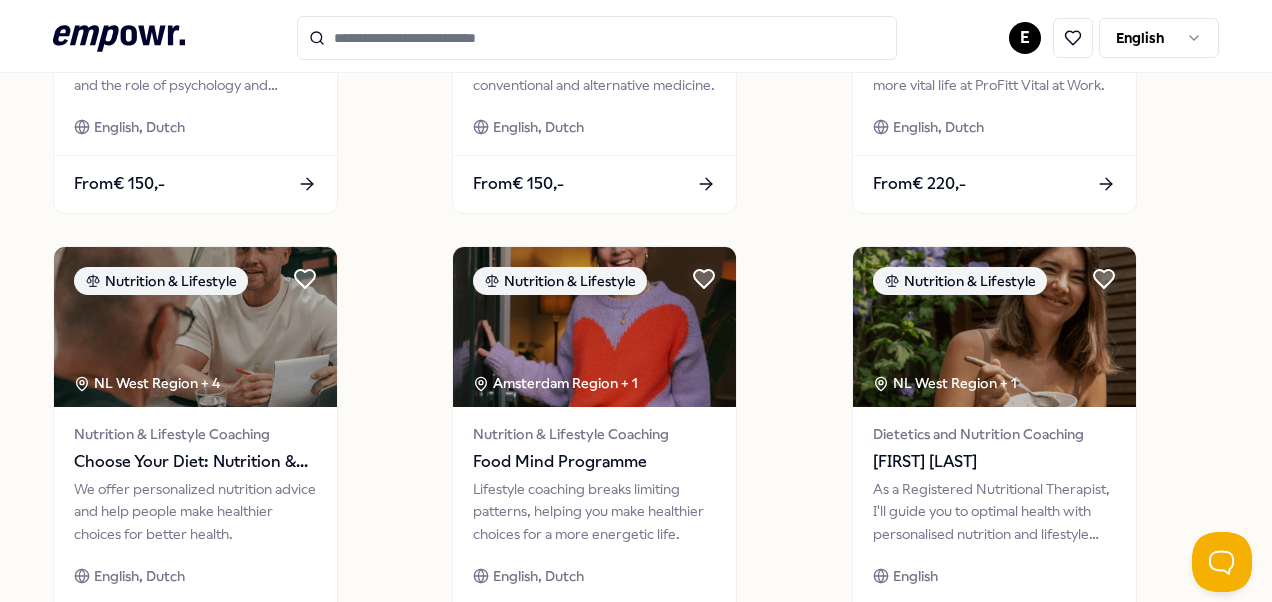 scroll, scrollTop: 1000, scrollLeft: 0, axis: vertical 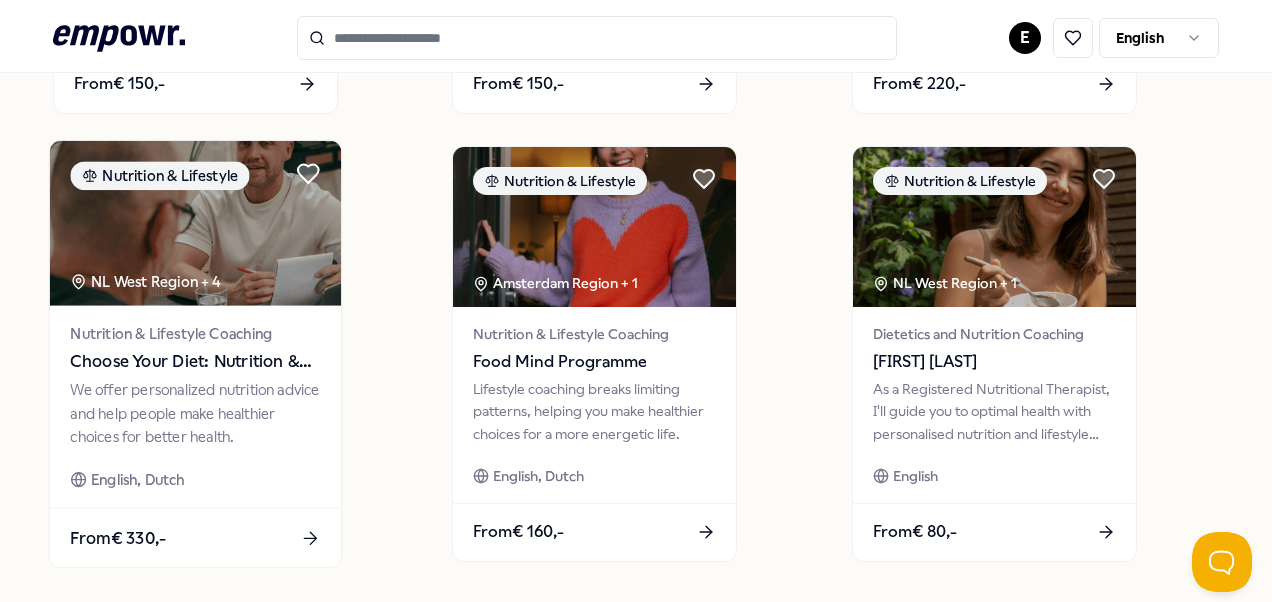 click on "We offer personalized nutrition advice and help people make healthier choices
for better health." at bounding box center (195, 413) 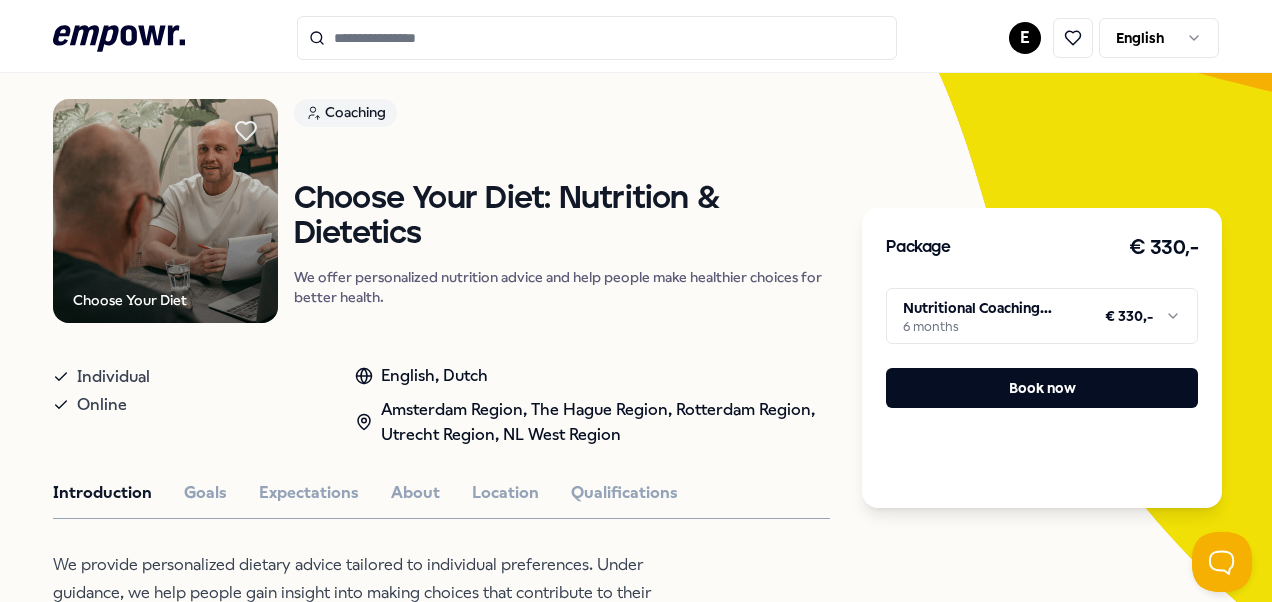 click on ".empowr-logo_svg__cls-1{fill:#03032f} E English All categories   Self-care library Back Choose Your Diet Coaching Choose Your Diet: Nutrition & Dietetics We offer personalized nutrition advice and help people make healthier choices for better health. Individual Online  English, Dutch Amsterdam Region, The Hague Region, Rotterdam Region, Utrecht Region, NL West Region Introduction Goals Expectations About Location Qualifications We provide personalized dietary advice tailored to individual preferences. Under guidance, we help people gain insight into making choices that contribute to their health. This way, we demonstrate that it is achievable for everyone to live healthier in their own way. We aim to promote a sustainable approach to nutrition. Recommended Coaching NL West Region   + 1 Eef van Soest Pregnancy and parenting coaching, birth processing, trauma, (needle) anxiety & stress coaching. English, Dutch From  € 135,- Coaching NL West Region   + 1 Emma Brincat English From  € 80,- Coaching" at bounding box center (636, 301) 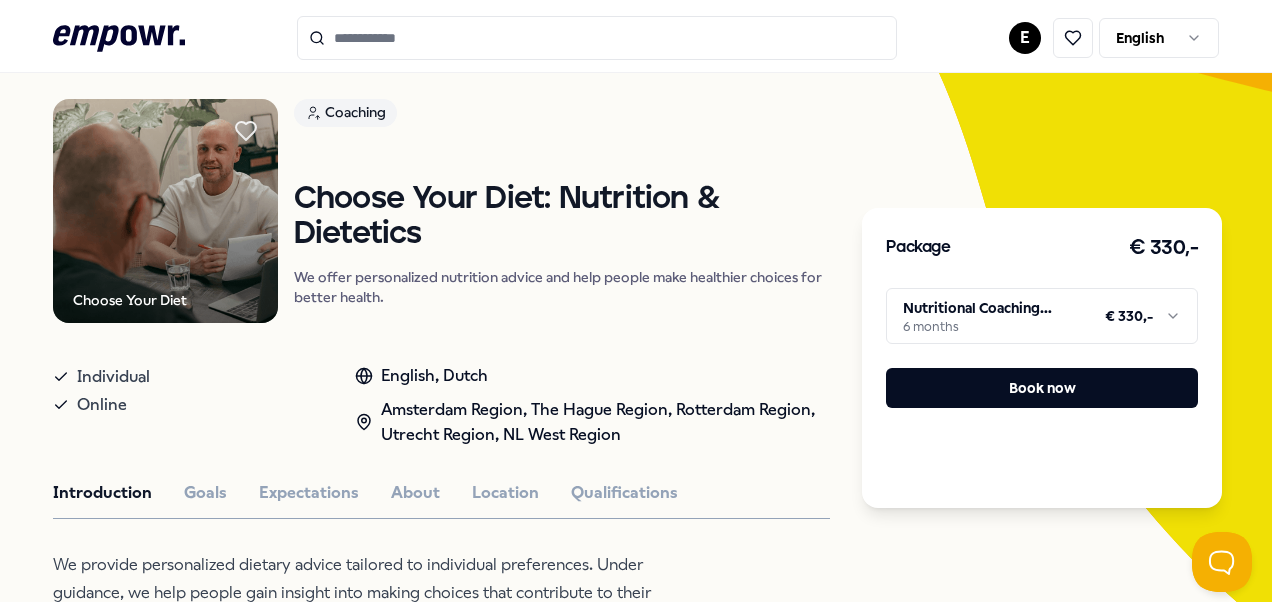 click on ".empowr-logo_svg__cls-1{fill:#03032f} E English All categories   Self-care library Back Choose Your Diet Coaching Choose Your Diet: Nutrition & Dietetics We offer personalized nutrition advice and help people make healthier choices for better health. Individual Online  English, Dutch Amsterdam Region, The Hague Region, Rotterdam Region, Utrecht Region, NL West Region Introduction Goals Expectations About Location Qualifications We provide personalized dietary advice tailored to individual preferences. Under guidance, we help people gain insight into making choices that contribute to their health. This way, we demonstrate that it is achievable for everyone to live healthier in their own way. We aim to promote a sustainable approach to nutrition. Recommended Coaching NL West Region   + 1 Eef van Soest Pregnancy and parenting coaching, birth processing, trauma, (needle) anxiety & stress coaching. English, Dutch From  € 135,- Coaching NL West Region   + 1 Emma Brincat English From  € 80,- Coaching" at bounding box center [636, 301] 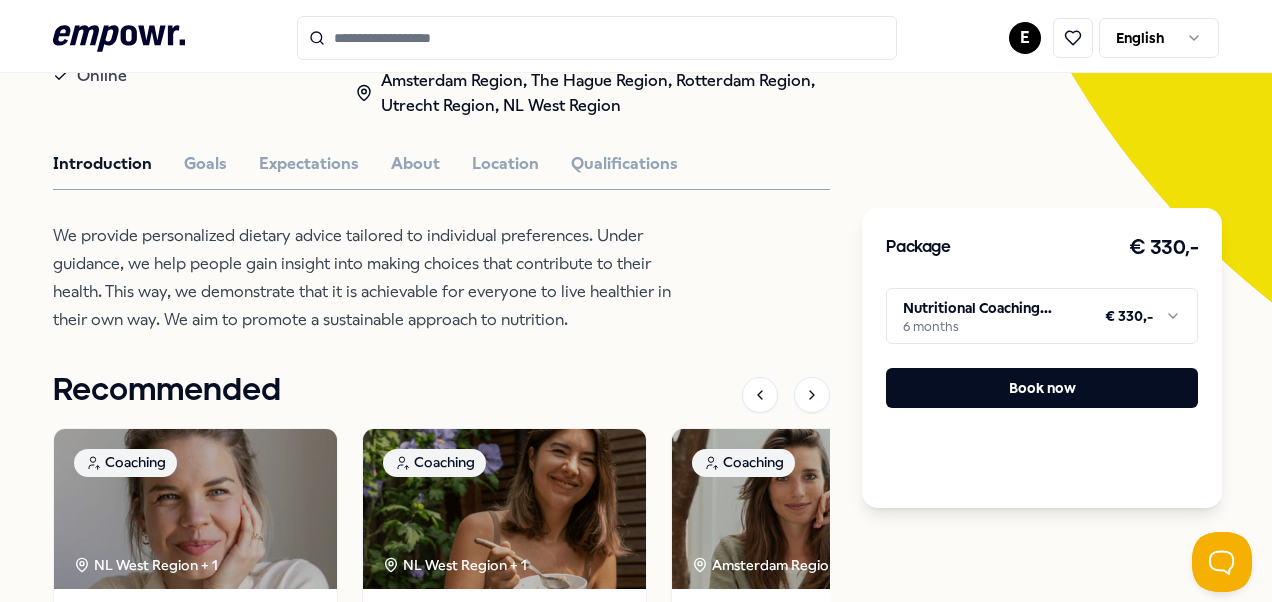 scroll, scrollTop: 529, scrollLeft: 0, axis: vertical 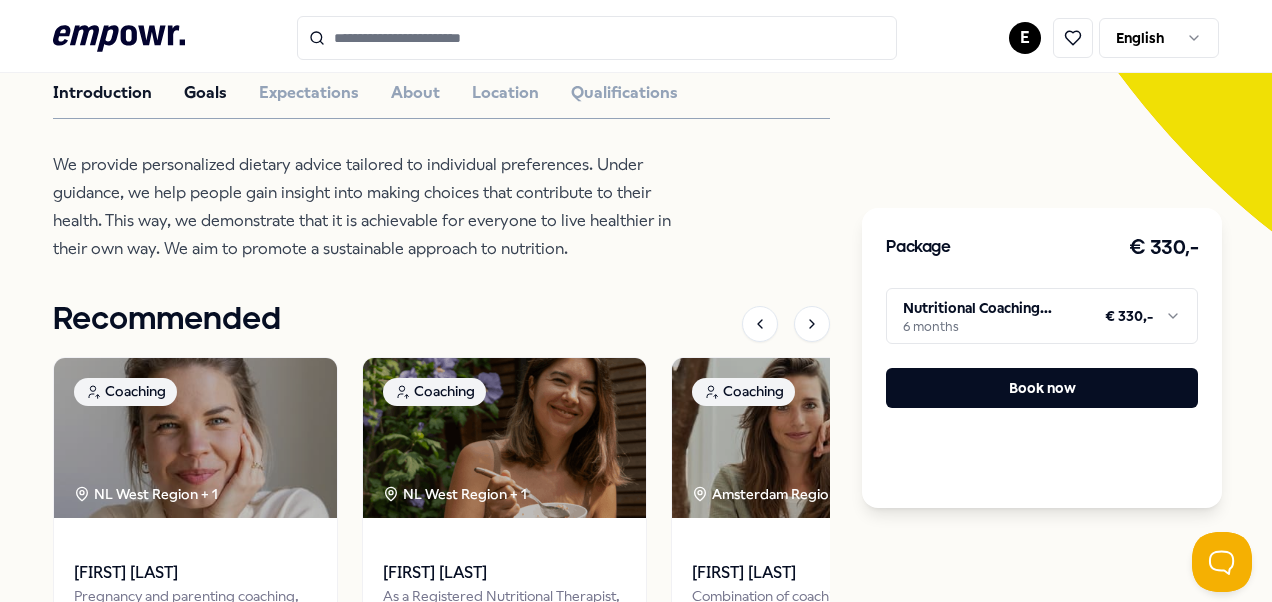 click on "Goals" at bounding box center [205, 93] 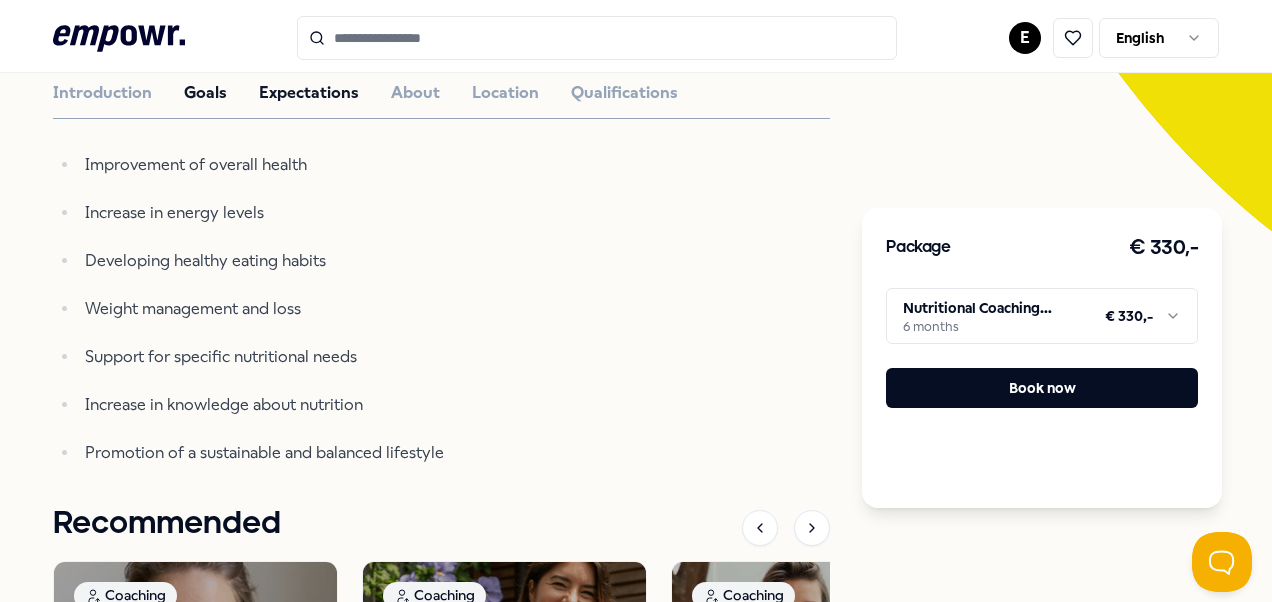 click on "Expectations" at bounding box center (309, 93) 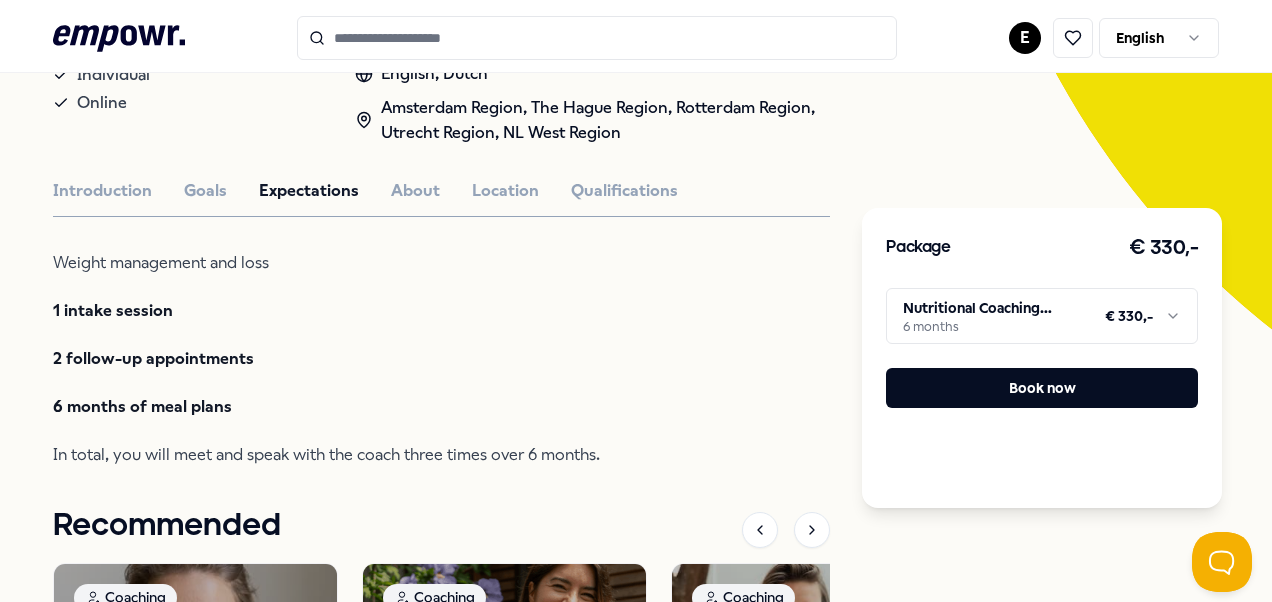 scroll, scrollTop: 429, scrollLeft: 0, axis: vertical 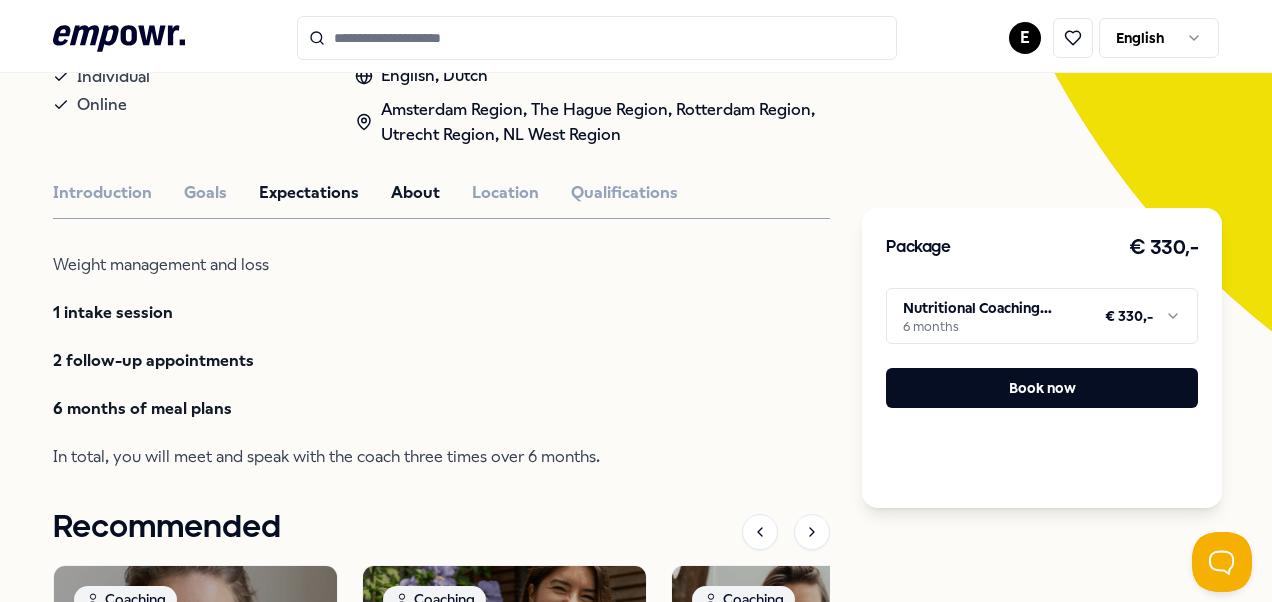 click on "About" at bounding box center [415, 193] 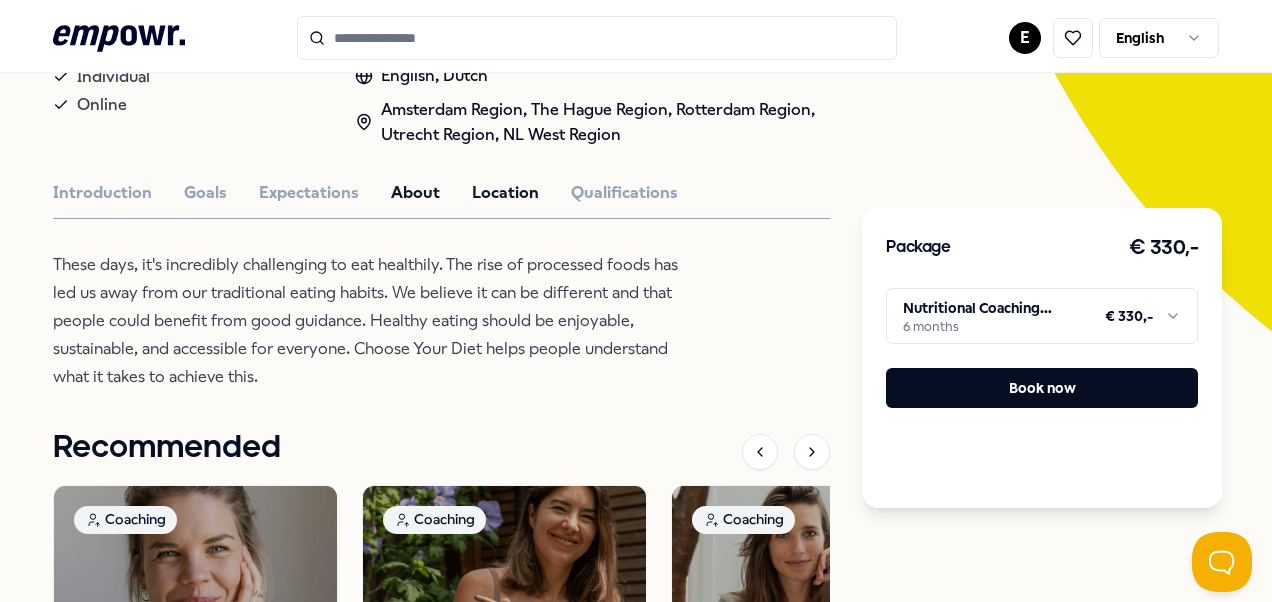 click on "Location" at bounding box center (505, 193) 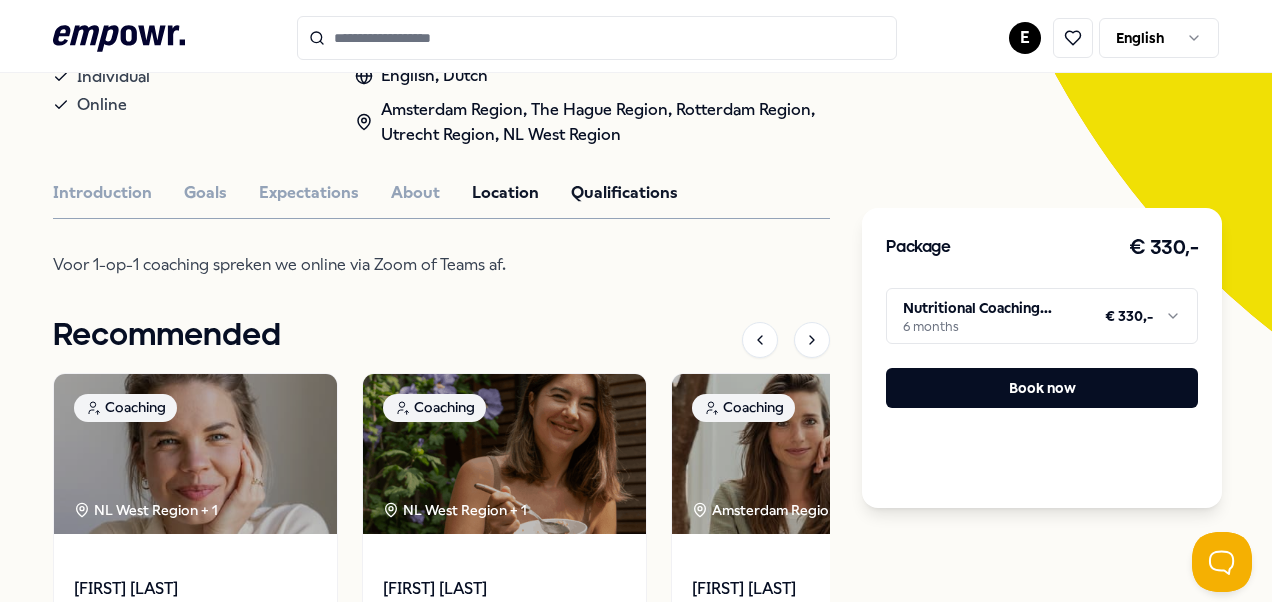 click on "Qualifications" at bounding box center [624, 193] 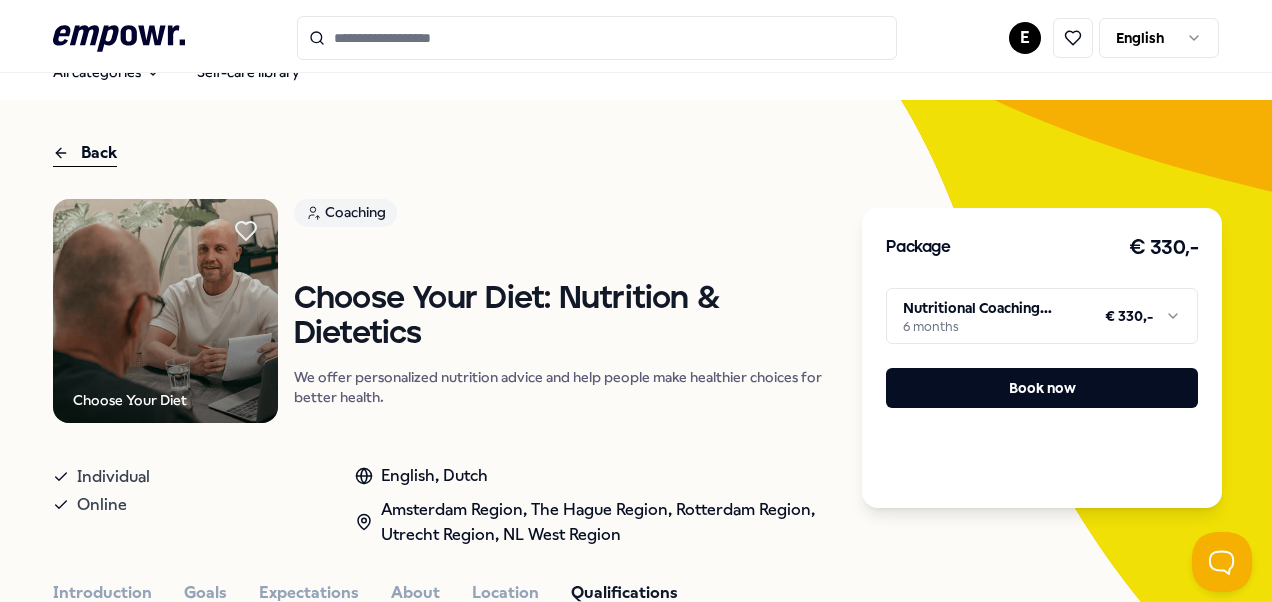 scroll, scrollTop: 129, scrollLeft: 0, axis: vertical 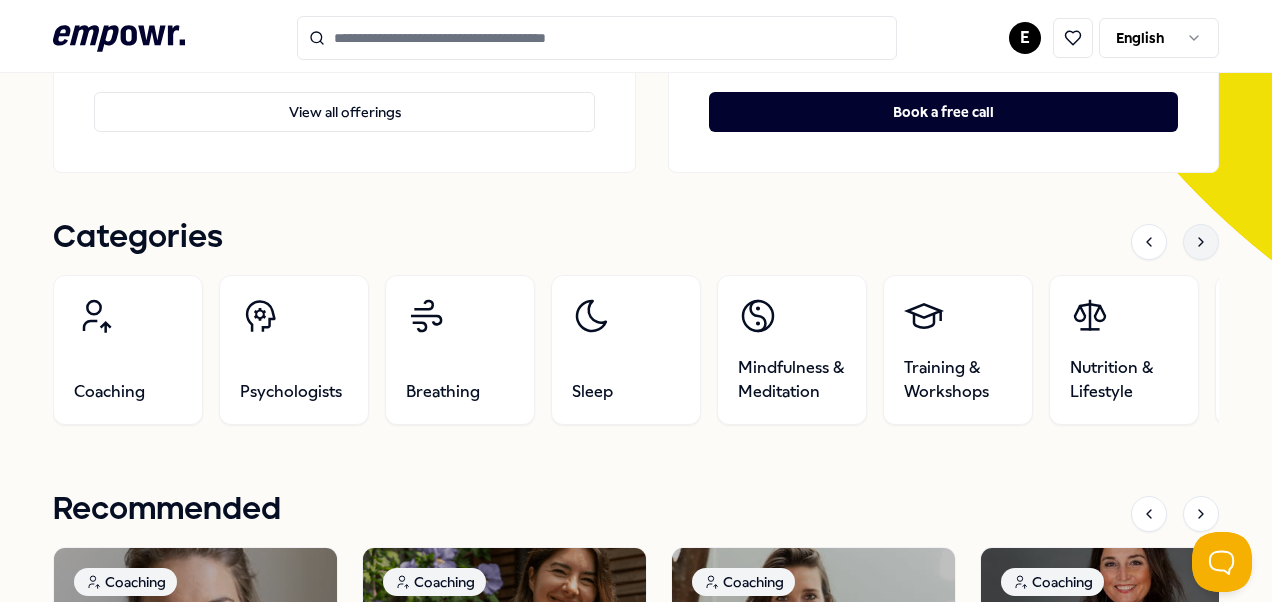 click at bounding box center (1201, 242) 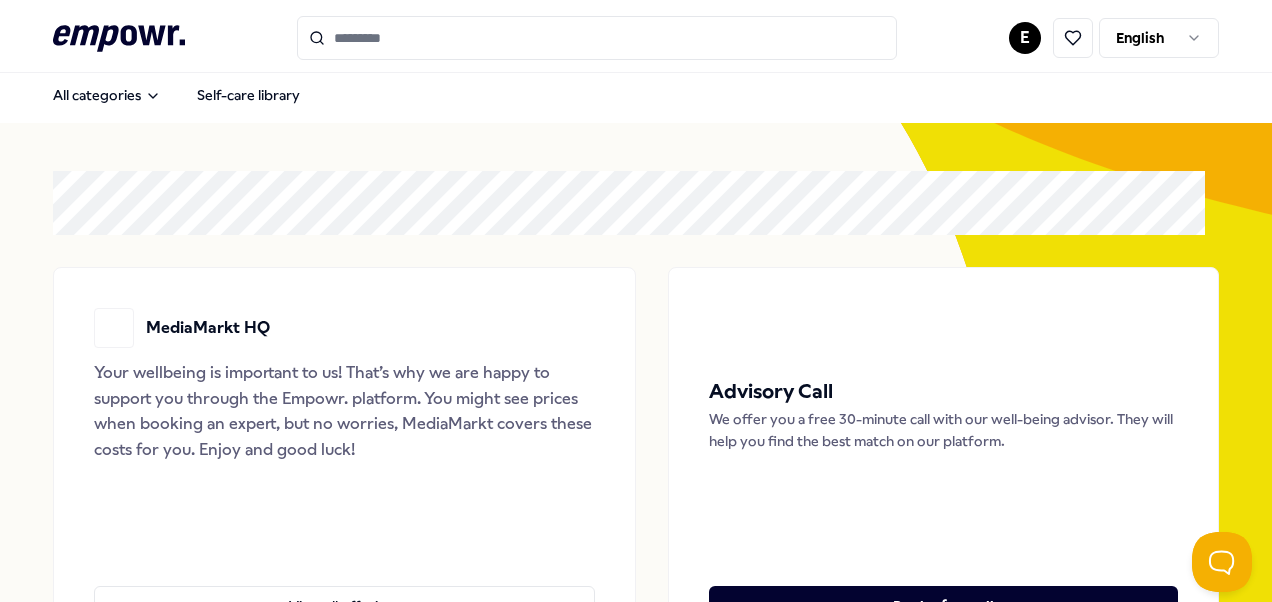 scroll, scrollTop: 0, scrollLeft: 0, axis: both 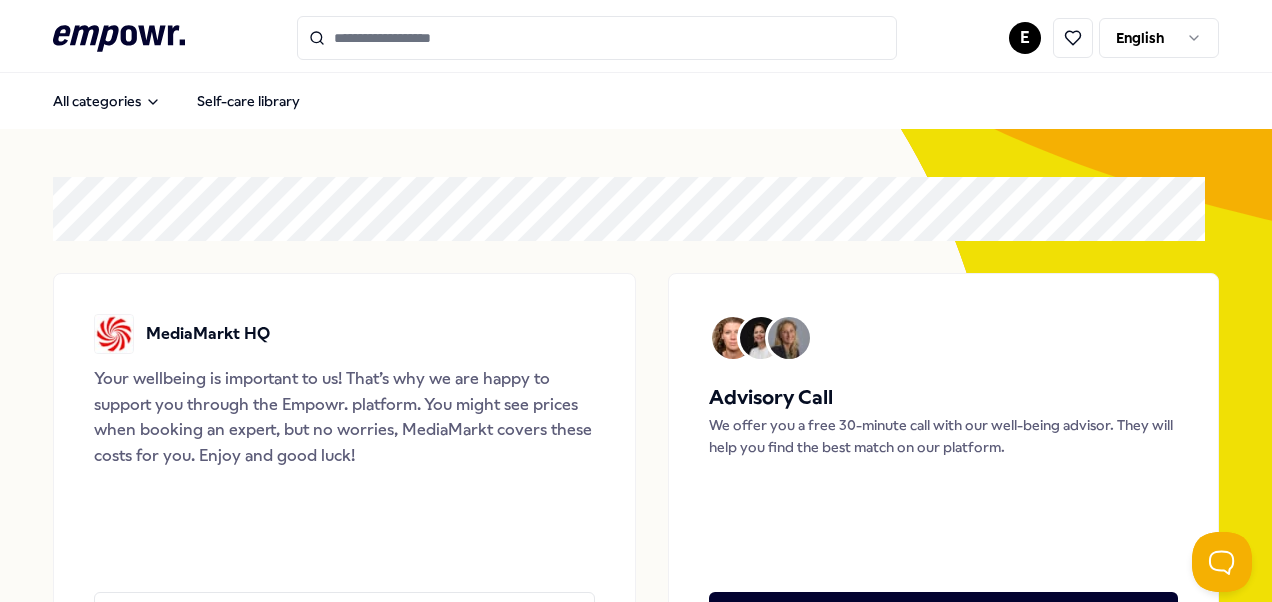 click at bounding box center (597, 38) 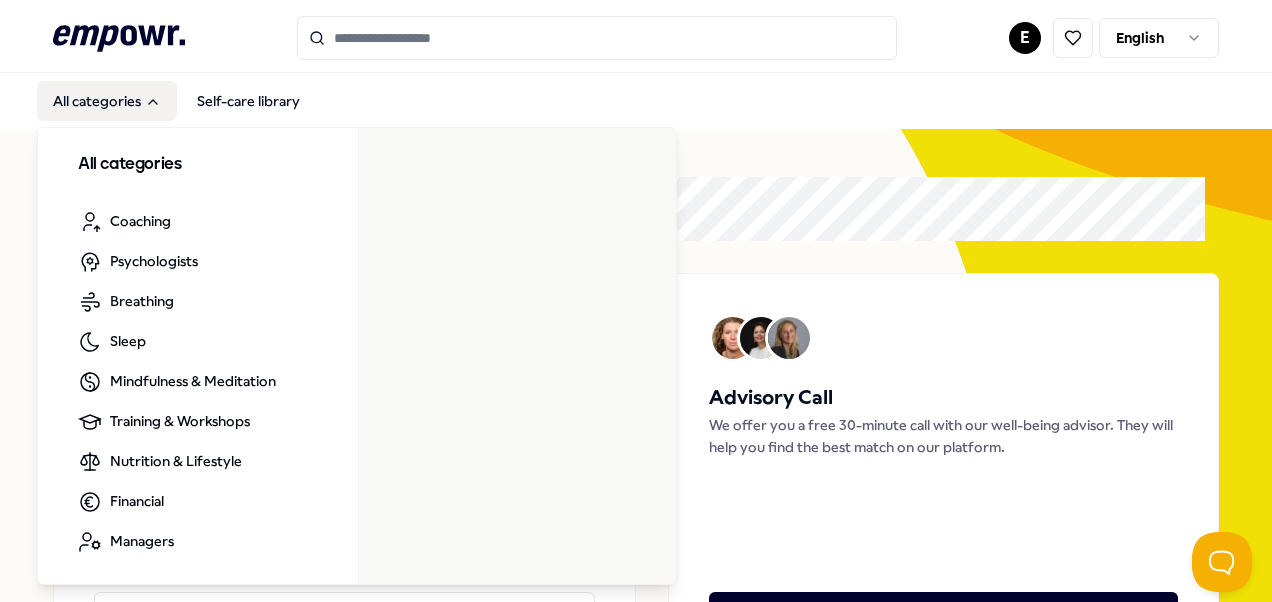 click on "All categories" at bounding box center [107, 101] 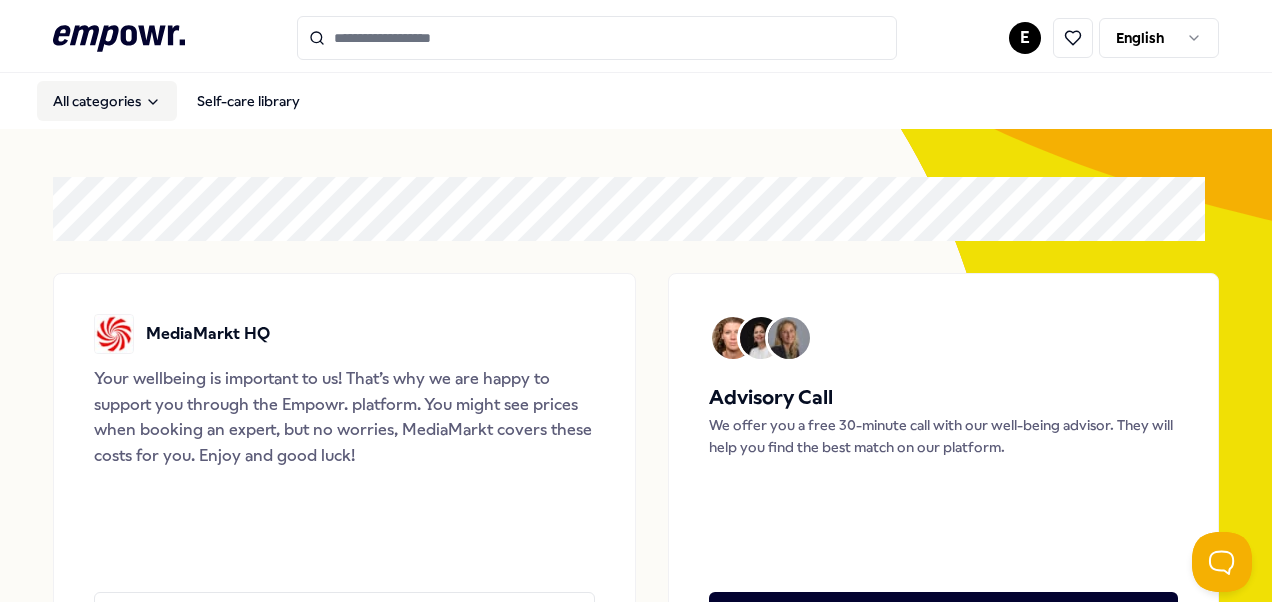 click on "All categories" at bounding box center (107, 101) 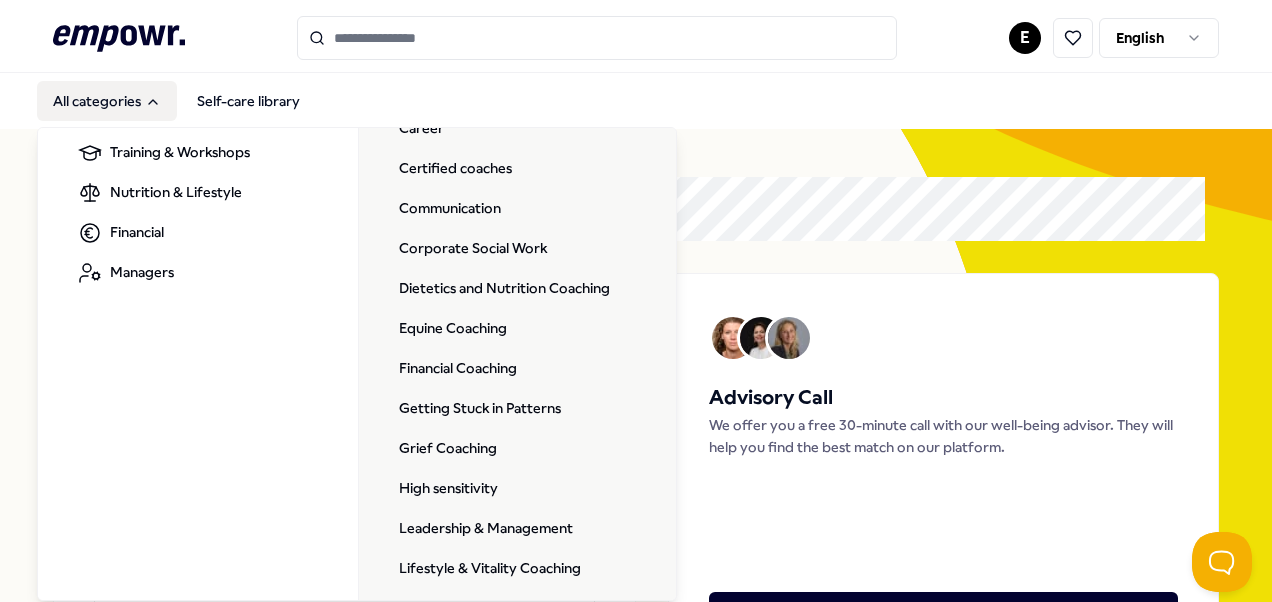 scroll, scrollTop: 239, scrollLeft: 0, axis: vertical 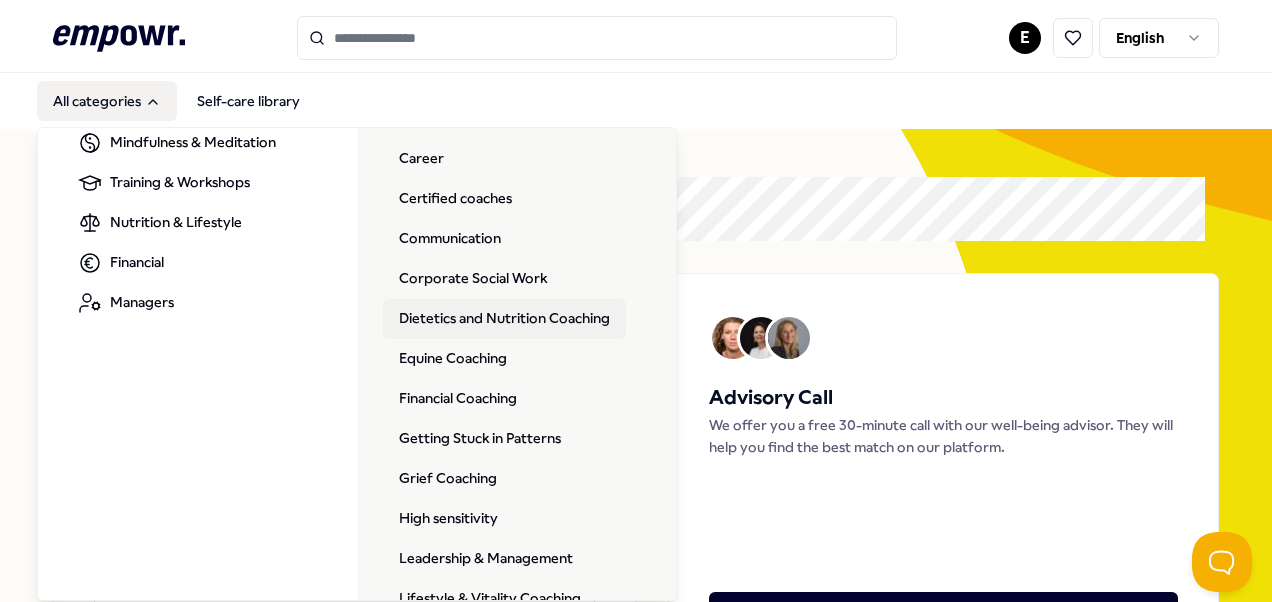 click on "Dietetics and Nutrition Coaching" at bounding box center [504, 319] 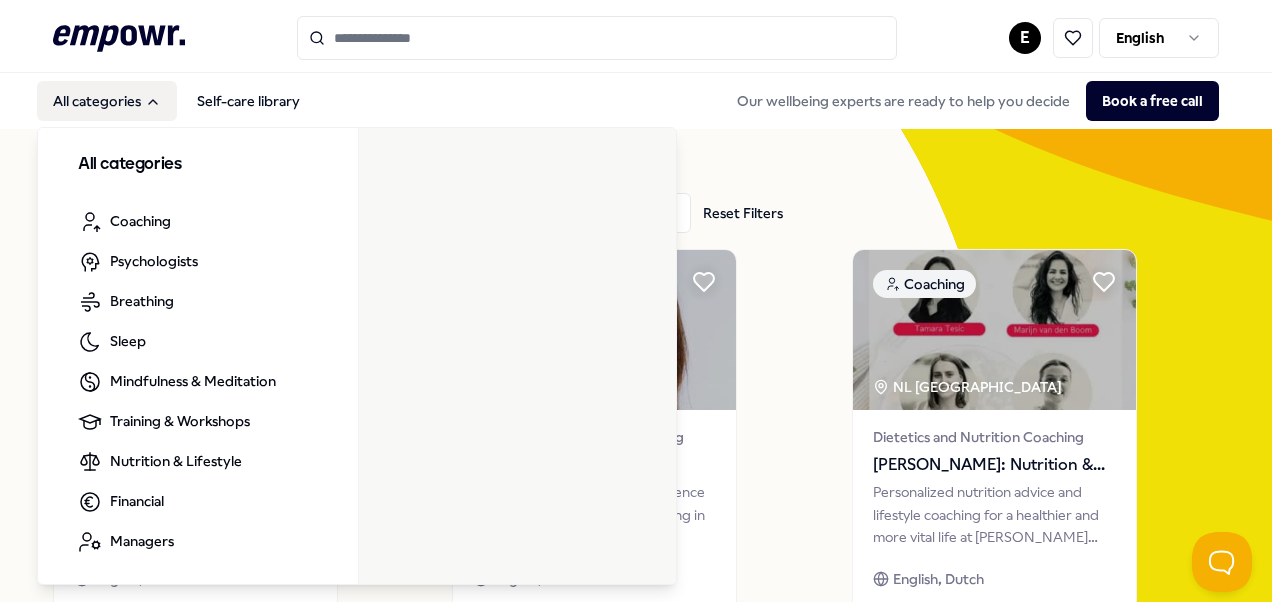 click on "All categories" at bounding box center (107, 101) 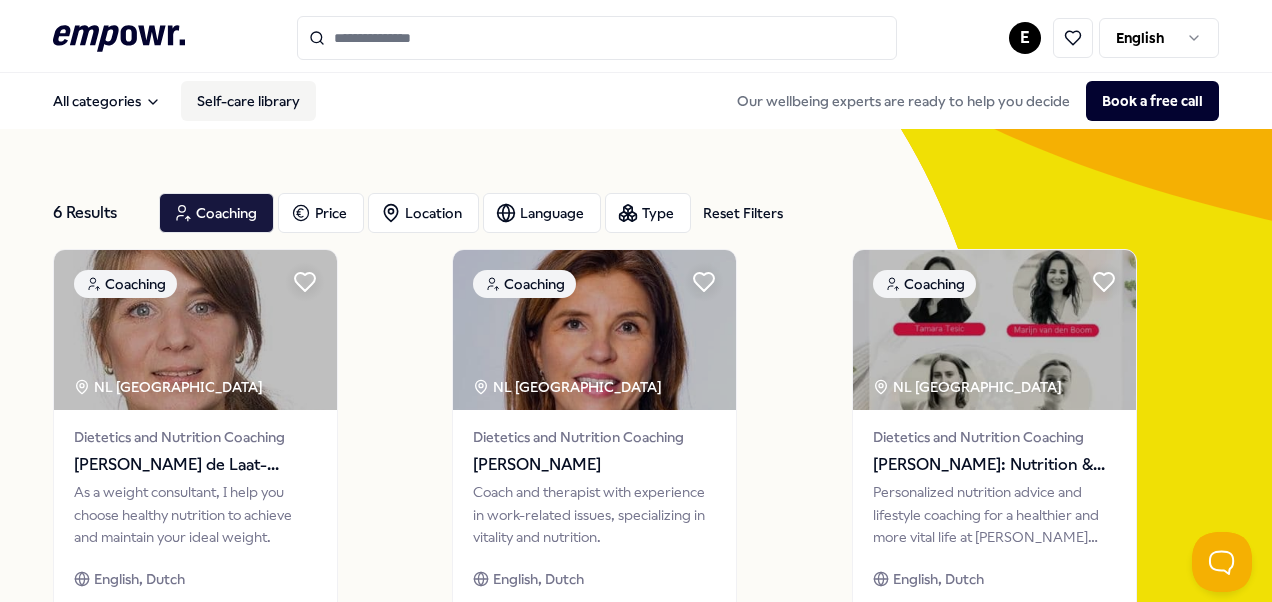 click on "Self-care library" at bounding box center (248, 101) 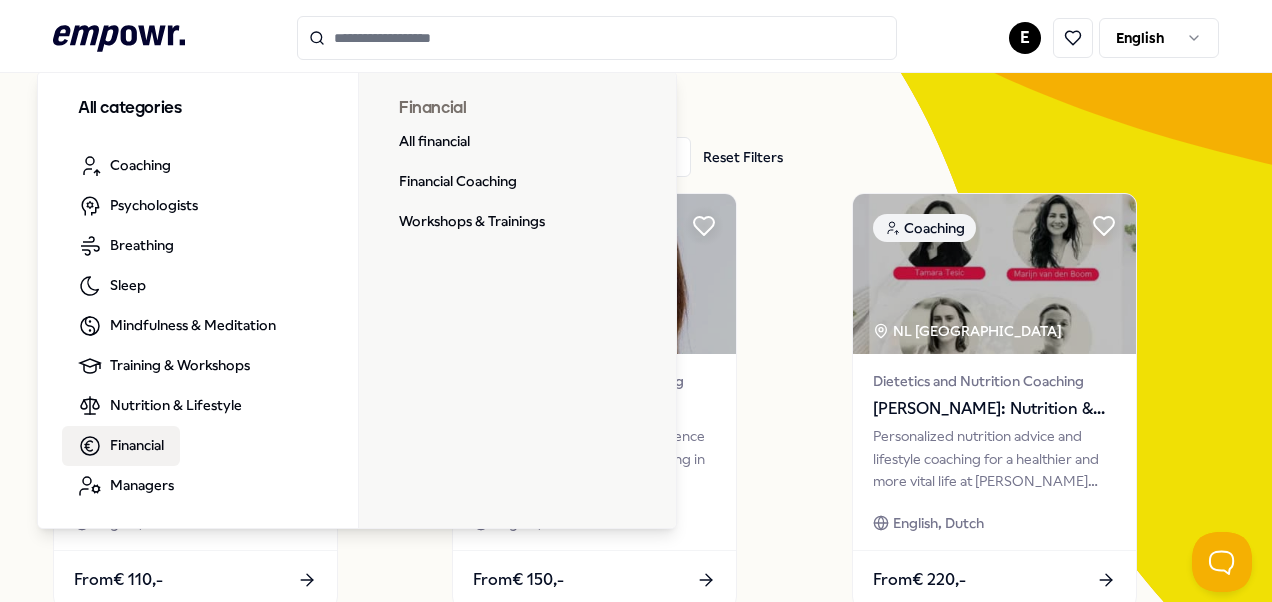 scroll, scrollTop: 100, scrollLeft: 0, axis: vertical 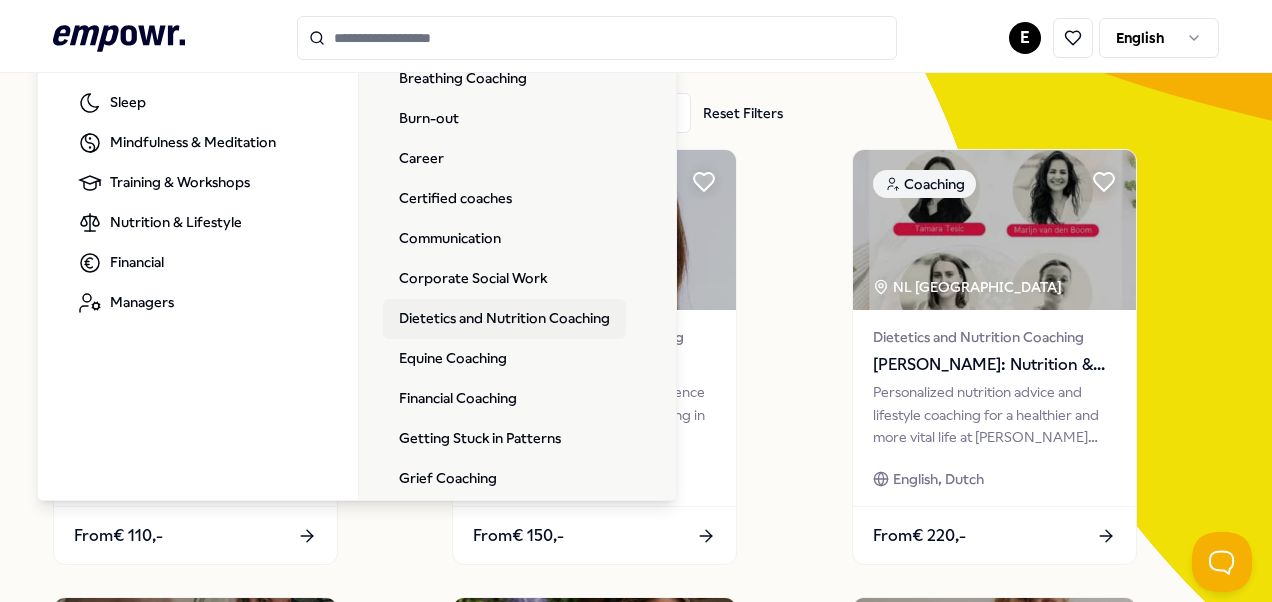 click on "Dietetics and Nutrition Coaching" at bounding box center (504, 319) 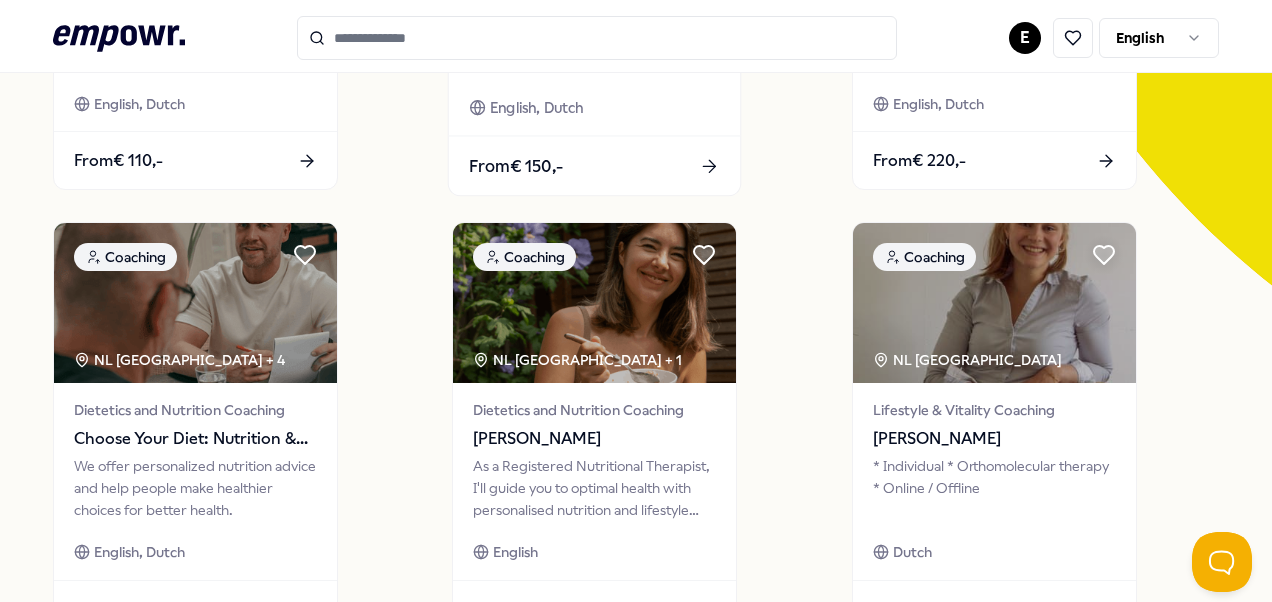 scroll, scrollTop: 181, scrollLeft: 0, axis: vertical 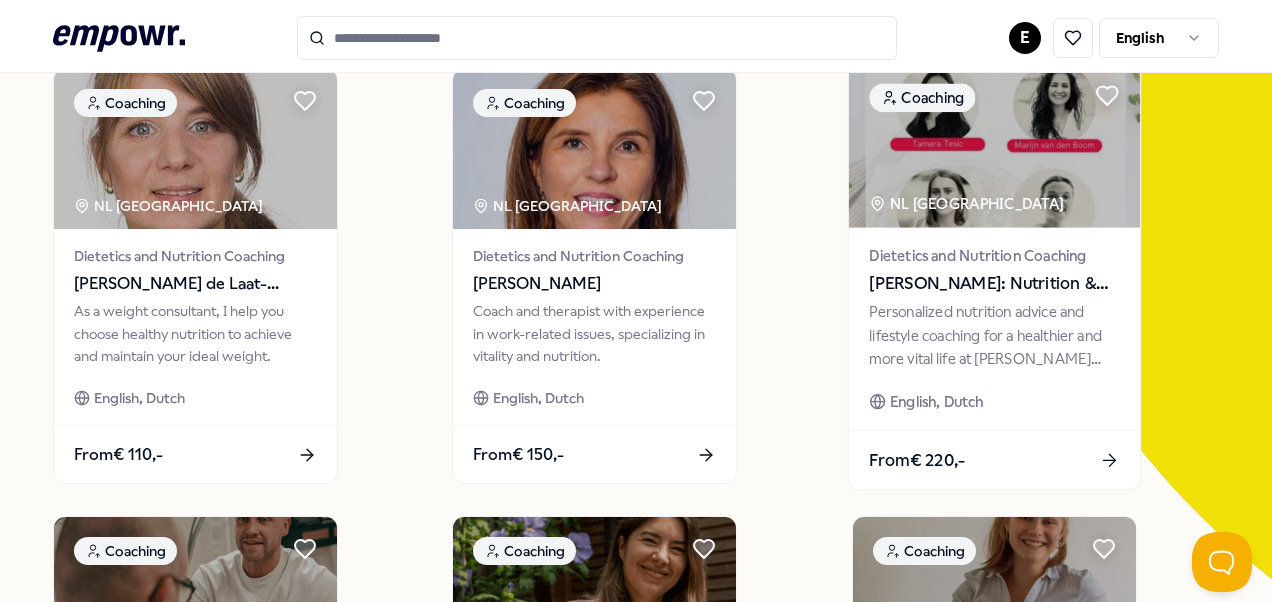 click on "[PERSON_NAME]: Nutrition & Dietetics" at bounding box center (994, 284) 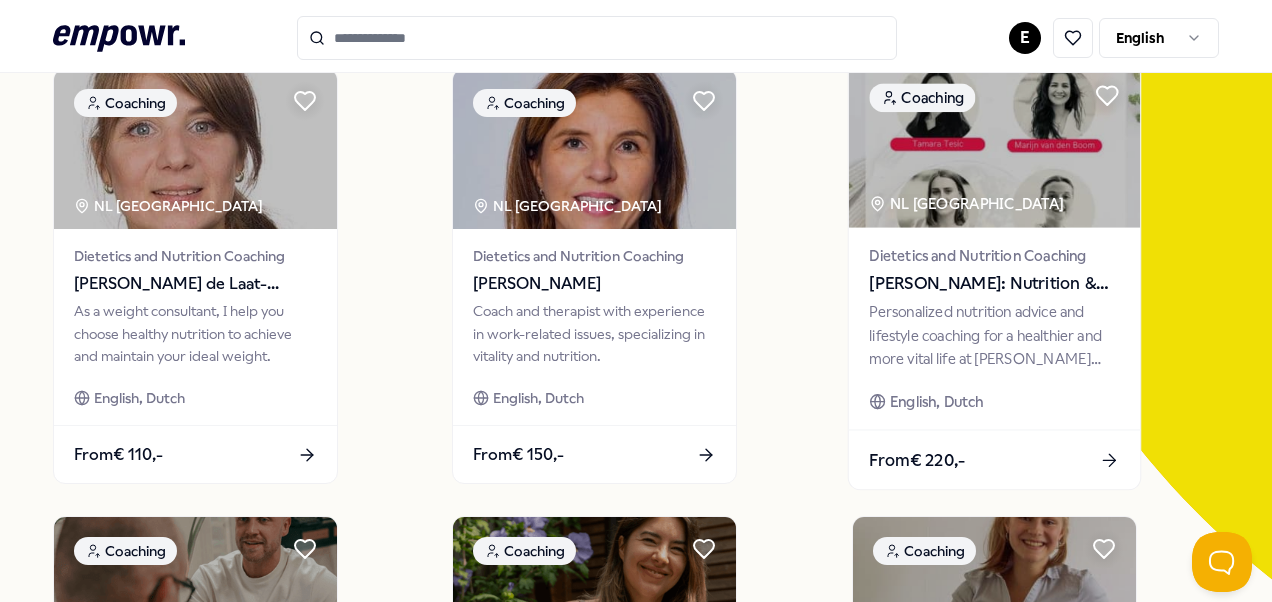 scroll, scrollTop: 129, scrollLeft: 0, axis: vertical 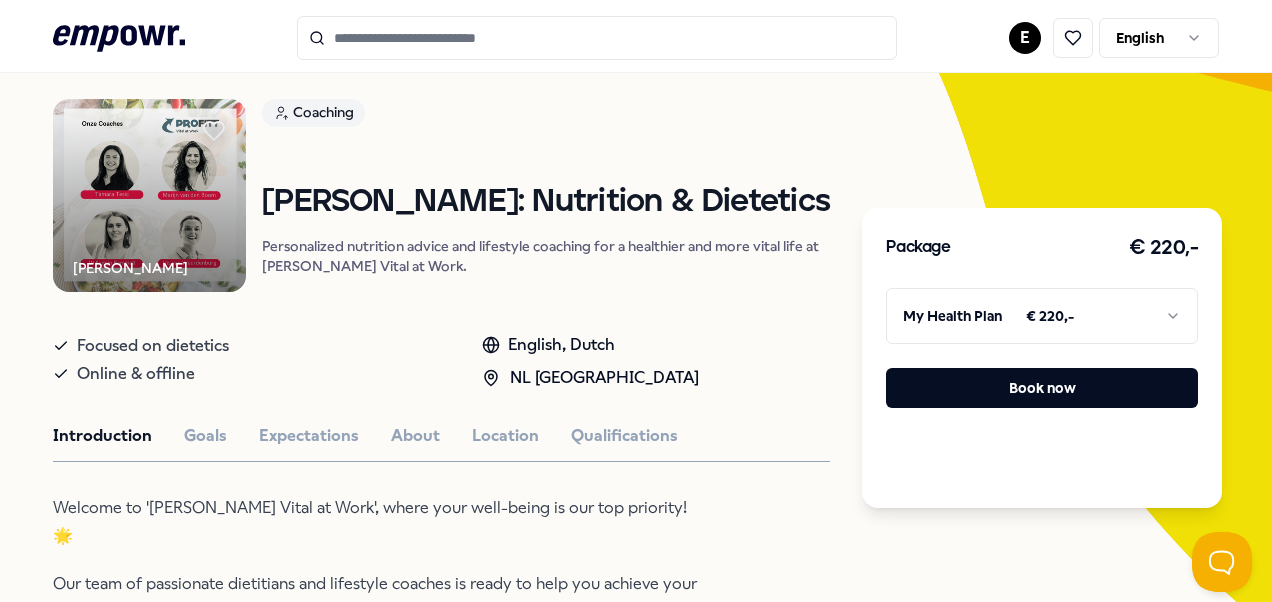 click on ".empowr-logo_svg__cls-1{fill:#03032f} E English All categories   Self-care library Back Profitt Coaching Profitt: Nutrition & Dietetics Personalized nutrition advice and lifestyle coaching for a healthier and more vital life at ProFitt Vital at Work. Focused on dietetics Online & offline English, Dutch NL East Region Introduction Goals Expectations About Location Qualifications Welcome to 'ProFitt Vital at Work', where your well-being is our top priority! 🌟 Our team of passionate dietitians and lifestyle coaches is ready to help you achieve your health goals and realize your desires for a healthier life. Our offerings when you choose ProFitt! We believe in customization. Our experts will thoroughly assess your situation and work closely with you to develop a personalized plan that perfectly aligns with your needs and goals. We help you confidently take steps towards a healthier lifestyle while enjoying all the good things life has to offer. Here are some example questions where ProFitt can assist you:" at bounding box center (636, 301) 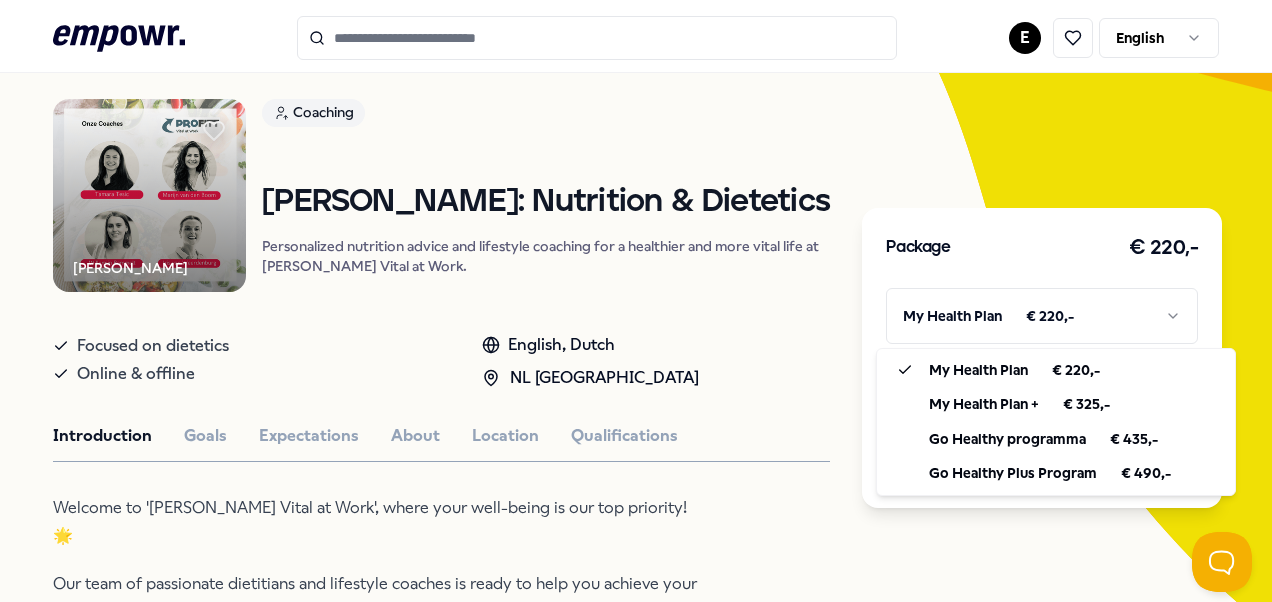 click on ".empowr-logo_svg__cls-1{fill:#03032f} E English All categories   Self-care library Back Profitt Coaching Profitt: Nutrition & Dietetics Personalized nutrition advice and lifestyle coaching for a healthier and more vital life at ProFitt Vital at Work. Focused on dietetics Online & offline English, Dutch NL East Region Introduction Goals Expectations About Location Qualifications Welcome to 'ProFitt Vital at Work', where your well-being is our top priority! 🌟 Our team of passionate dietitians and lifestyle coaches is ready to help you achieve your health goals and realize your desires for a healthier life. Our offerings when you choose ProFitt! We believe in customization. Our experts will thoroughly assess your situation and work closely with you to develop a personalized plan that perfectly aligns with your needs and goals. We help you confidently take steps towards a healthier lifestyle while enjoying all the good things life has to offer. Here are some example questions where ProFitt can assist you:" at bounding box center [636, 301] 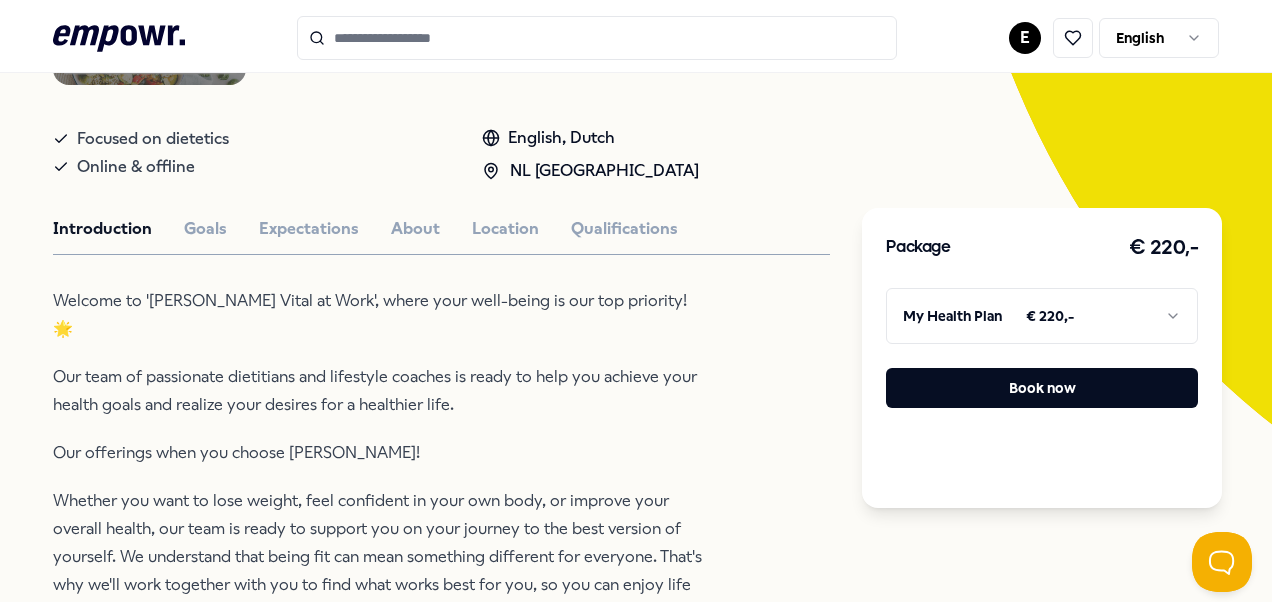 scroll, scrollTop: 329, scrollLeft: 0, axis: vertical 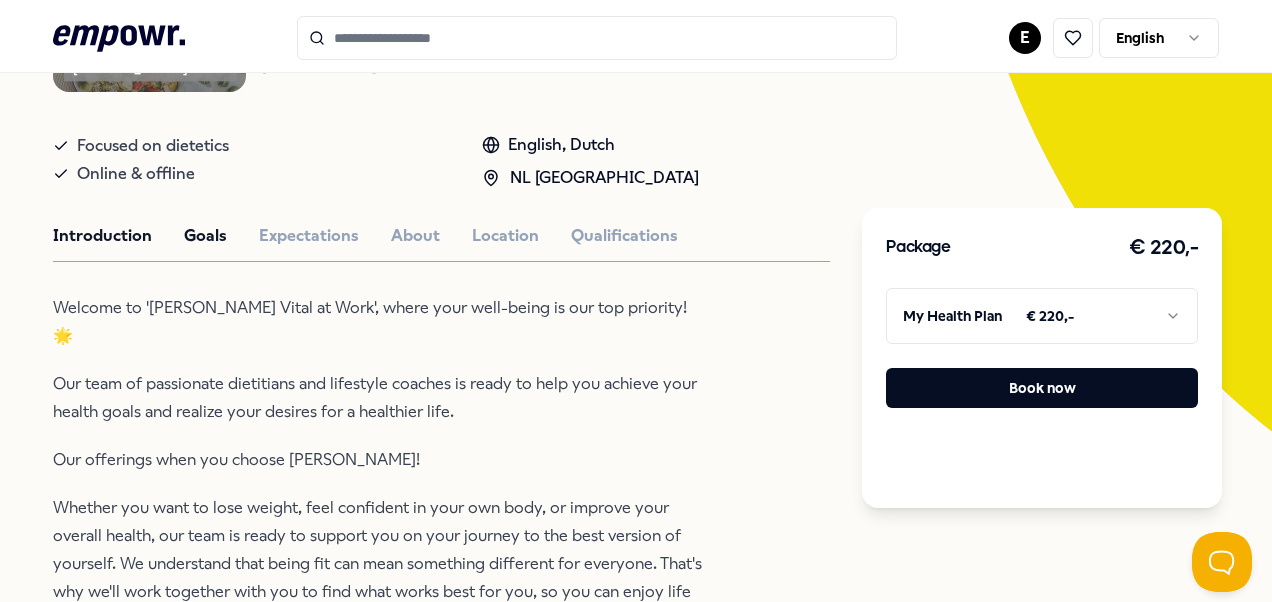 click on "Goals" at bounding box center (205, 236) 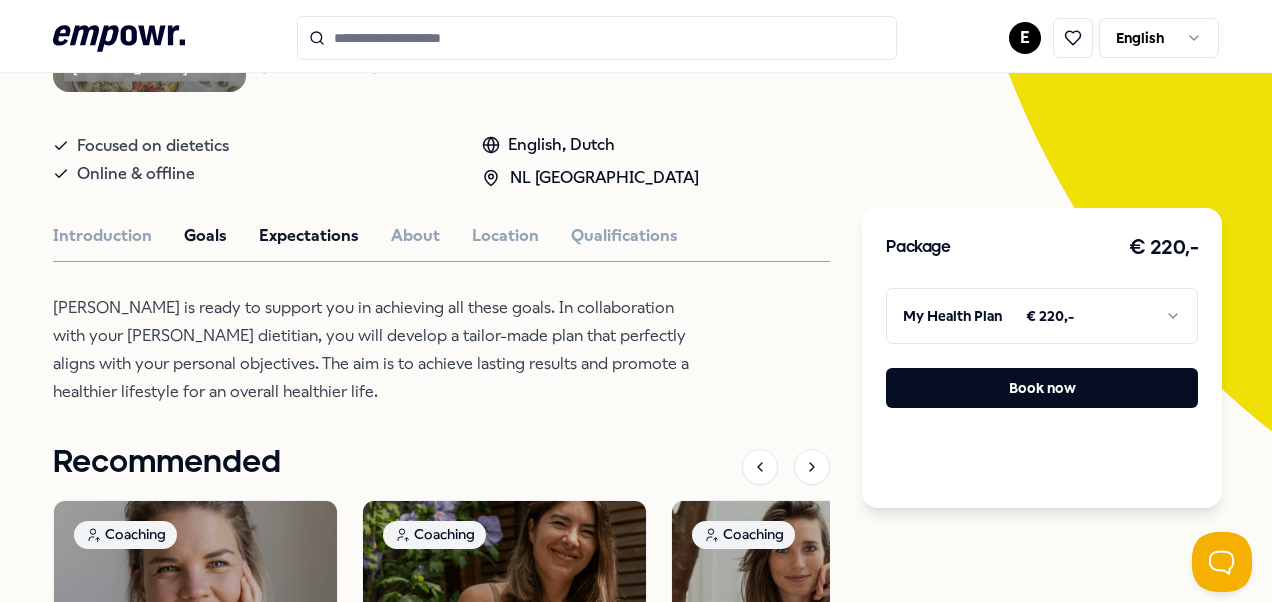 click on "Expectations" at bounding box center [309, 236] 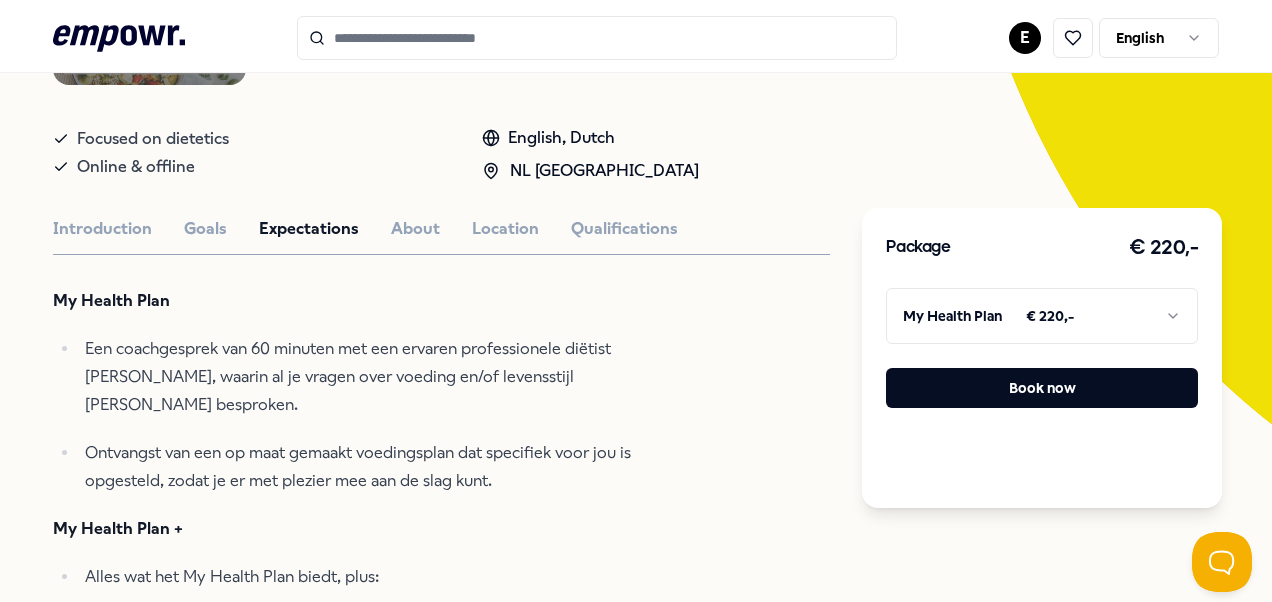 scroll, scrollTop: 329, scrollLeft: 0, axis: vertical 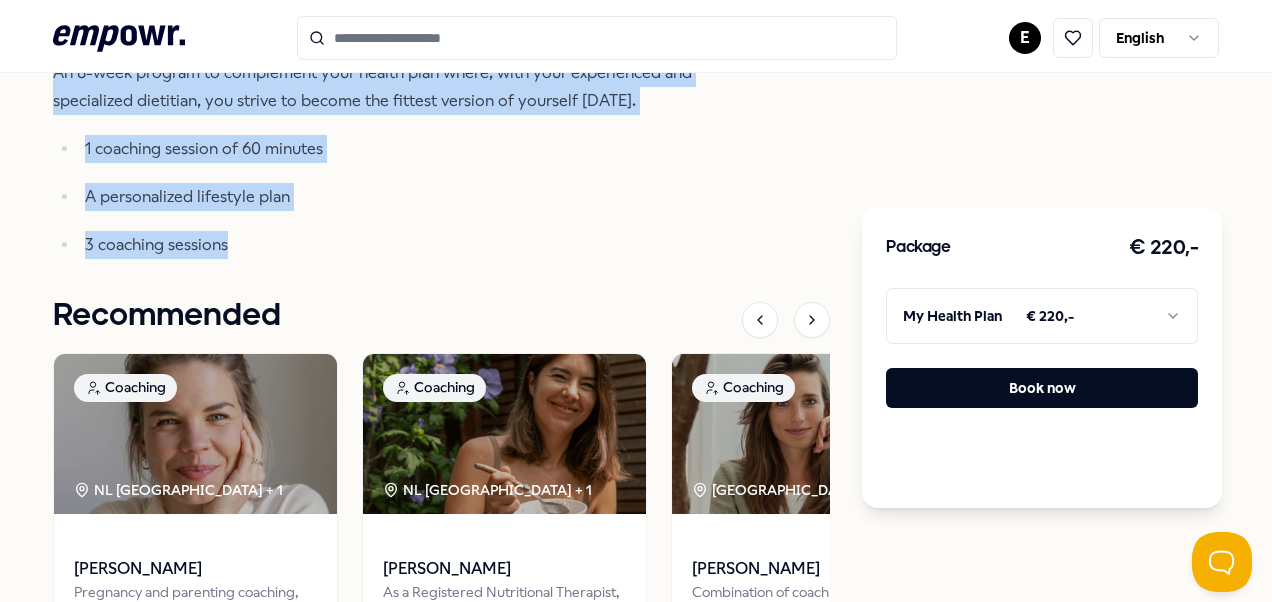 drag, startPoint x: 141, startPoint y: 384, endPoint x: 346, endPoint y: 217, distance: 264.41257 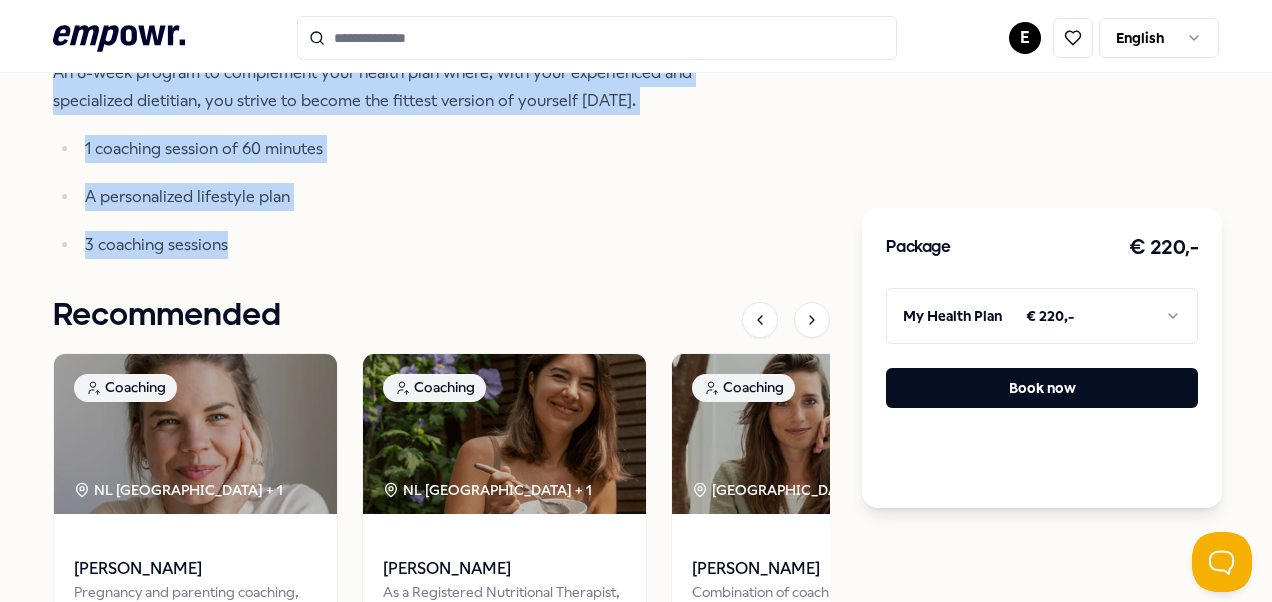 copy on "Een coachgesprek van 60 minuten met een ervaren professionele diëtist van ProFitt, waarin al je vragen over voeding en/of levensstijl worden besproken. Ontvangst van een op maat gemaakt voedingsplan dat specifiek voor jou is opgesteld, zodat je er met plezier mee aan de slag kunt. My Health Plan + Alles wat het My Health Plan biedt, plus: Een evaluatiecoachgesprek om de voortgang te bespreken en eventuele aanpassingen aan je plan door te voeren. Go Healthy Programma Een programma van 5 weken, als aanvulling op jouw health plan, waarin je met jouw ervaren en gespecialiseerde diëtist streeft naar de fitste versie van jezelf. Een coachgesprek van 60 minuten. Een gepersonaliseerd leefstijlplan. Go Healthy Program + An 8-week program to complement your health plan where, with your experienced and specialized dietitian, you strive to become the fittest version of yourself in 8 weeks. 1 coaching session of 60 minutes A personalized lifestyle plan 3 coaching sessions" 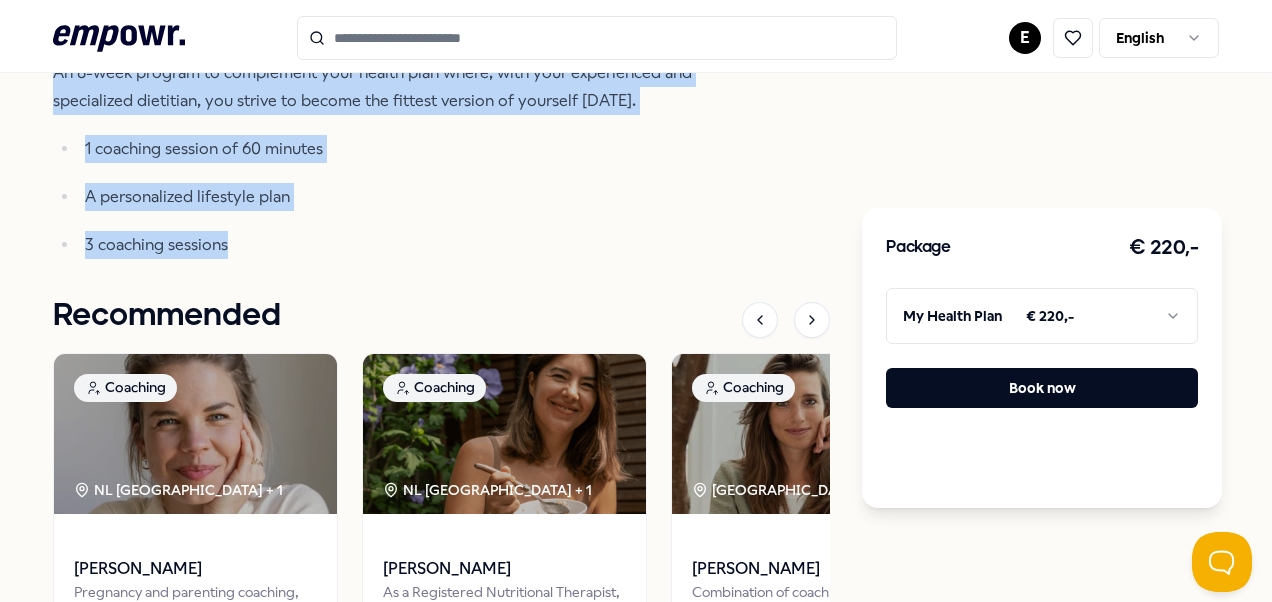 click on ".empowr-logo_svg__cls-1{fill:#03032f} E English All categories   Self-care library Back Profitt Coaching Profitt: Nutrition & Dietetics Personalized nutrition advice and lifestyle coaching for a healthier and more vital life at ProFitt Vital at Work. Focused on dietetics Online & offline English, Dutch NL East Region Introduction Goals Expectations About Location Qualifications My Health Plan Een coachgesprek van 60 minuten met een ervaren professionele diëtist van ProFitt, waarin al je vragen over voeding en/of levensstijl worden besproken. Ontvangst van een op maat gemaakt voedingsplan dat specifiek voor jou is opgesteld, zodat je er met plezier mee aan de slag kunt. My Health Plan + Alles wat het My Health Plan biedt, plus: Een evaluatiecoachgesprek om de voortgang te bespreken en eventuele aanpassingen aan je plan door te voeren. Go Healthy Programma Een coachgesprek van 60 minuten. Een gepersonaliseerd leefstijlplan. Go Healthy Program + 1 coaching session of 60 minutes A personalized lifestyle plan" at bounding box center [636, 301] 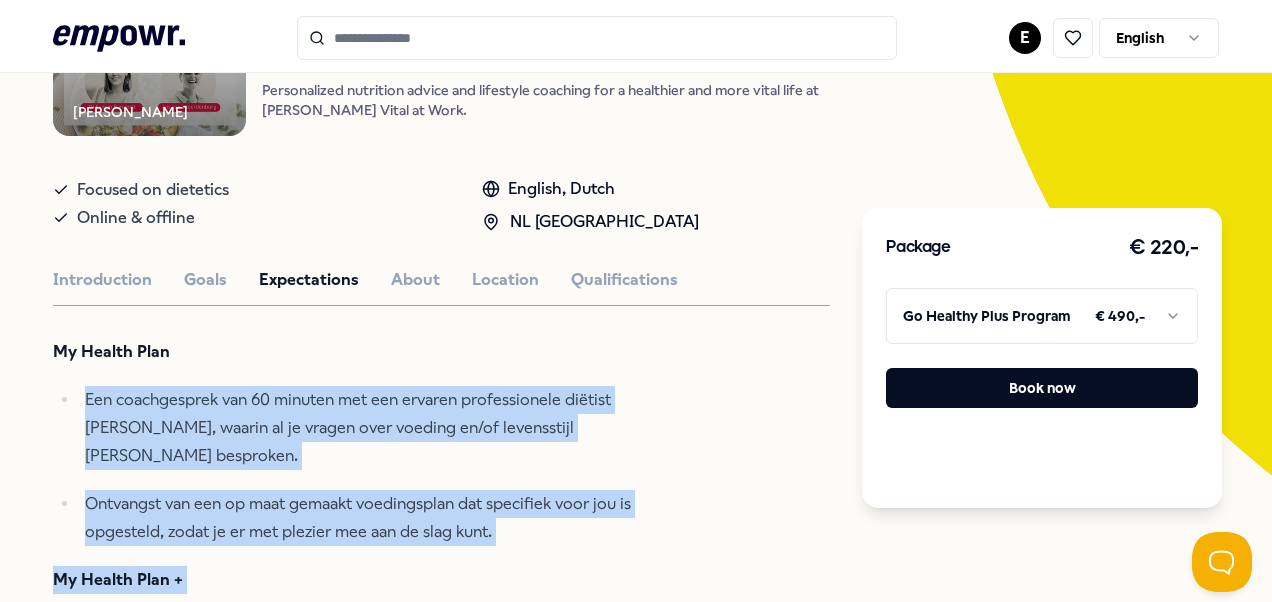 scroll, scrollTop: 239, scrollLeft: 0, axis: vertical 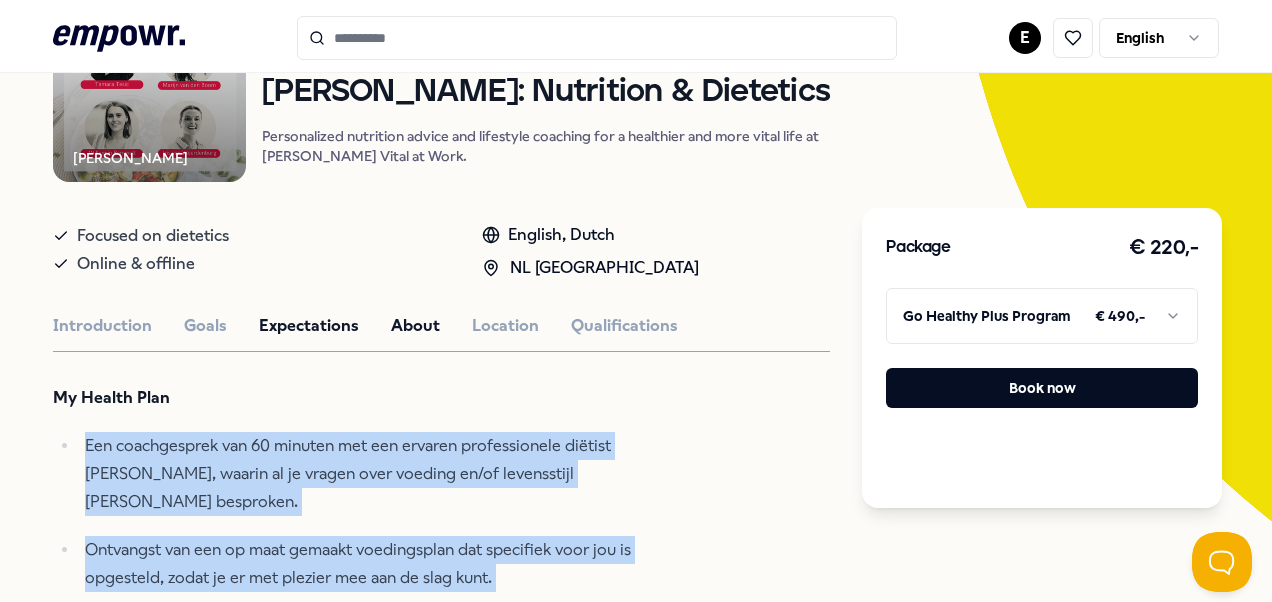 click on "About" at bounding box center [415, 326] 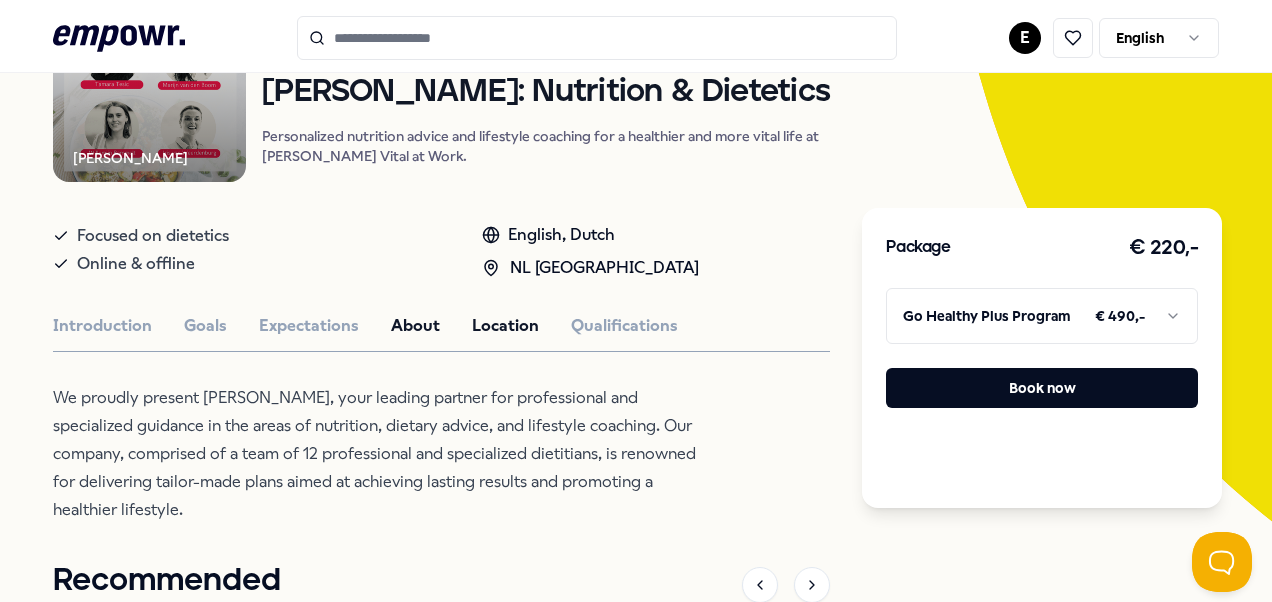 click on "Location" at bounding box center [505, 326] 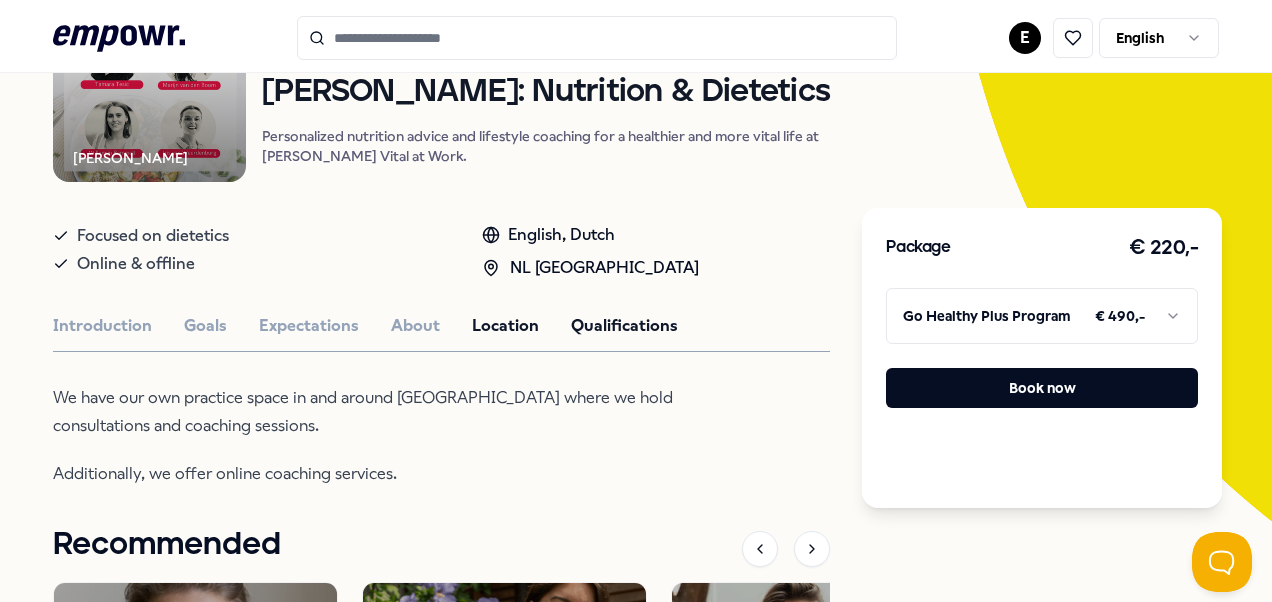 click on "Qualifications" at bounding box center [624, 326] 